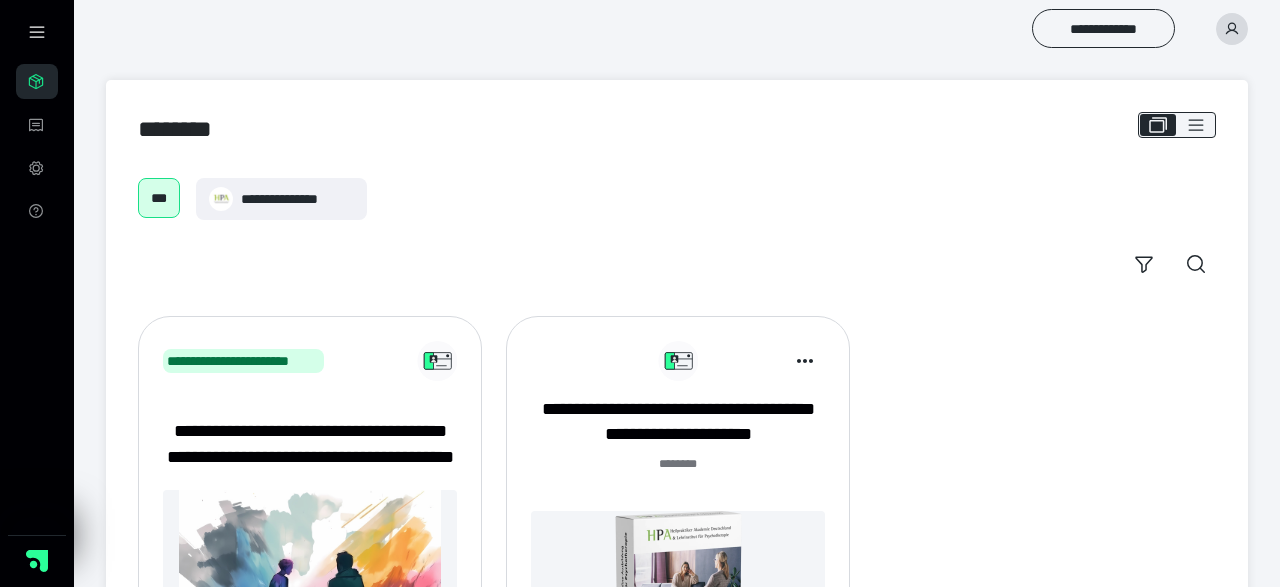 scroll, scrollTop: 0, scrollLeft: 0, axis: both 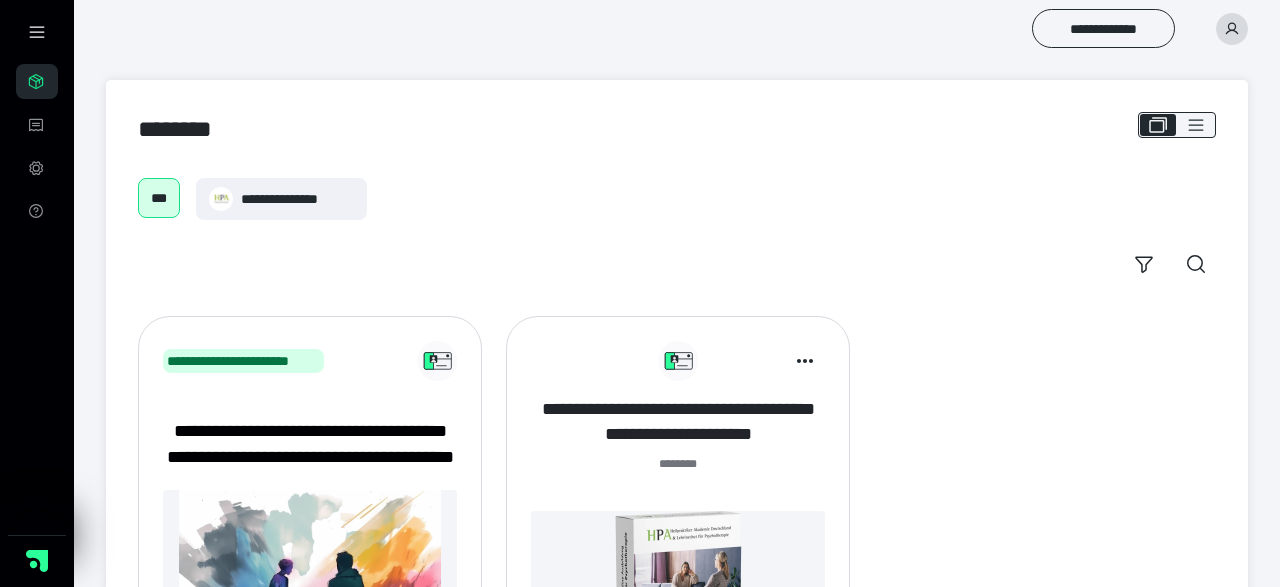 click on "**********" at bounding box center [678, 422] 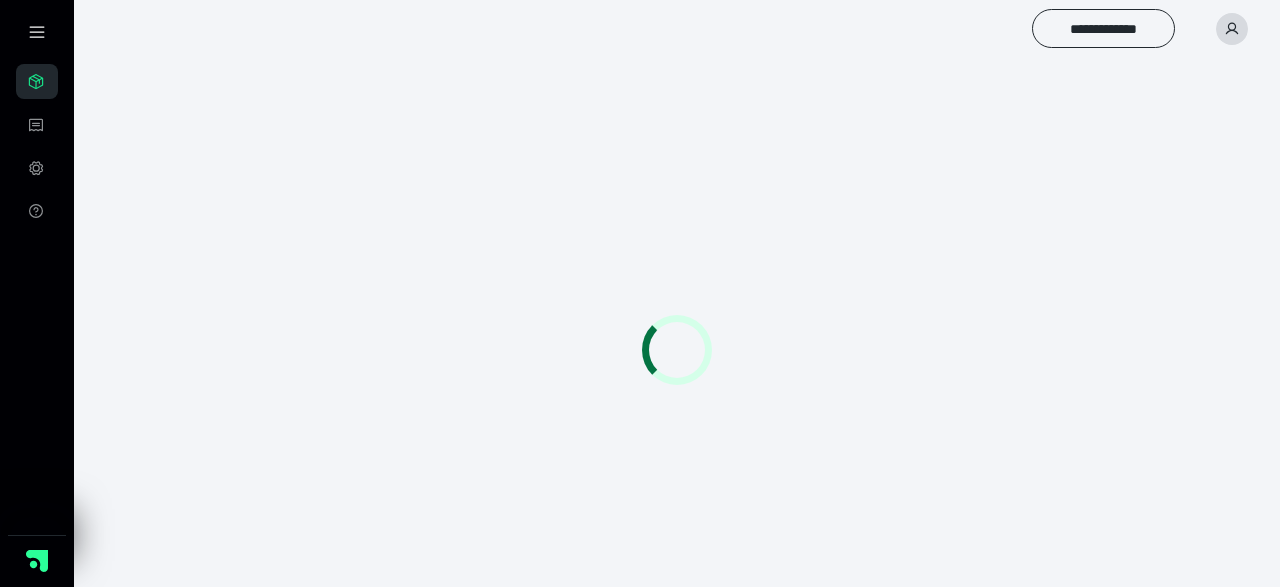 scroll, scrollTop: 0, scrollLeft: 0, axis: both 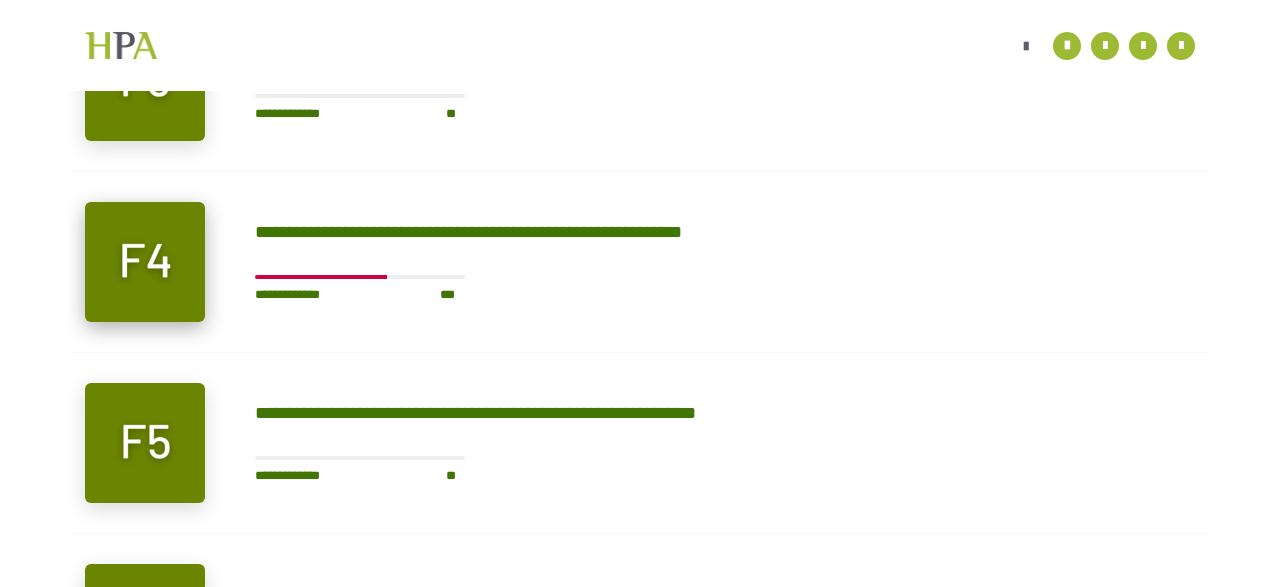 click at bounding box center (145, 262) 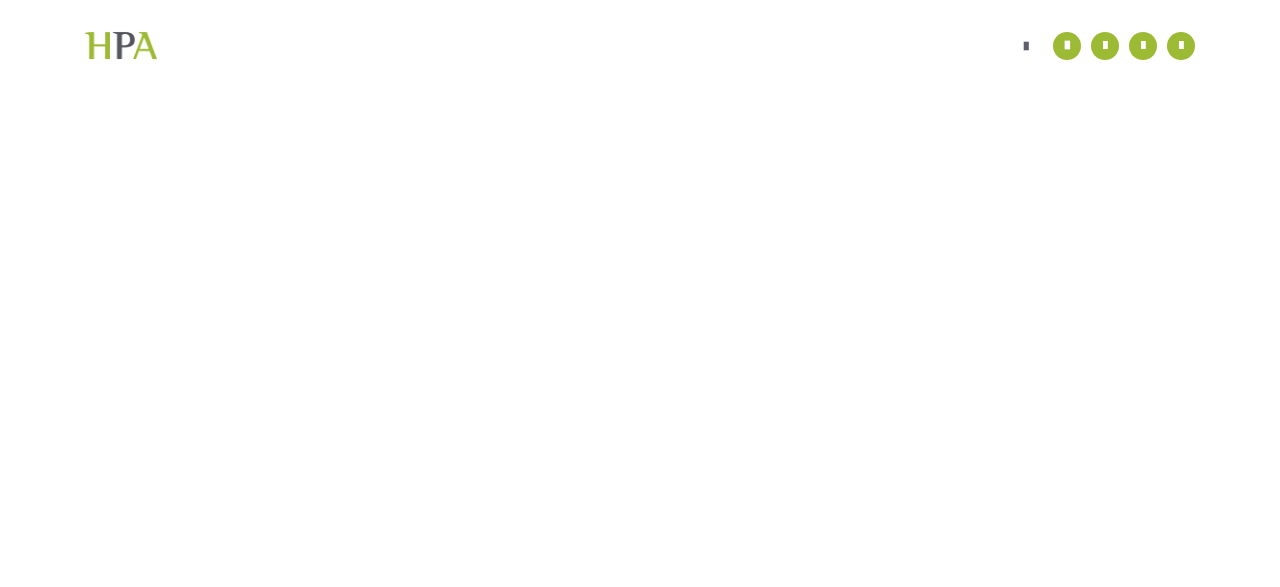 scroll, scrollTop: 56, scrollLeft: 0, axis: vertical 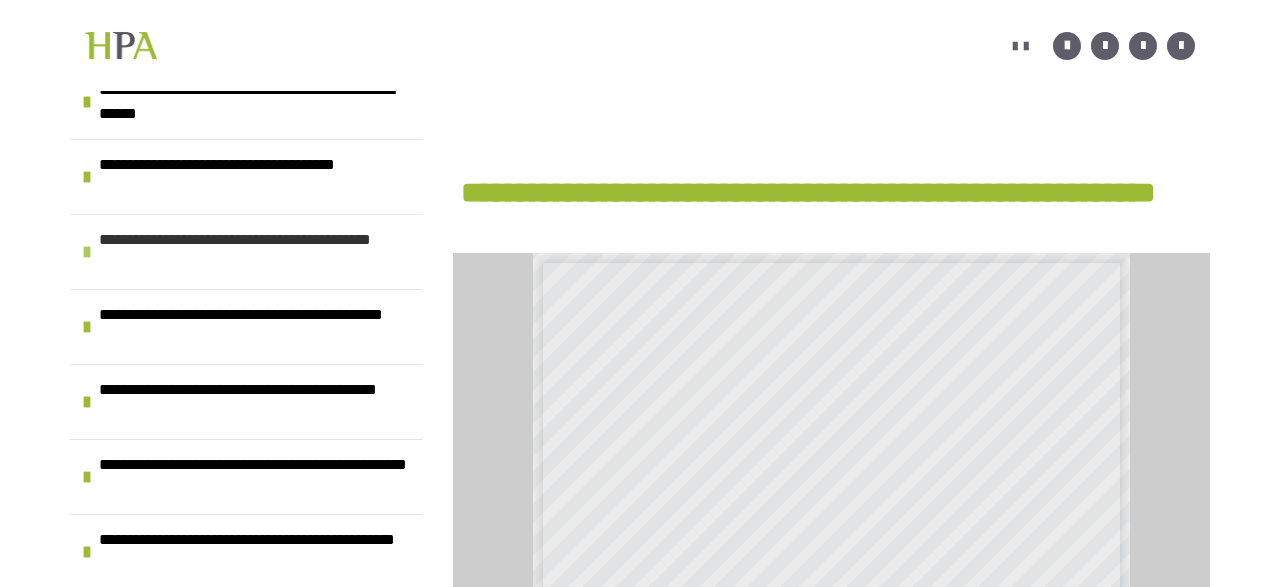 click on "**********" at bounding box center [256, 252] 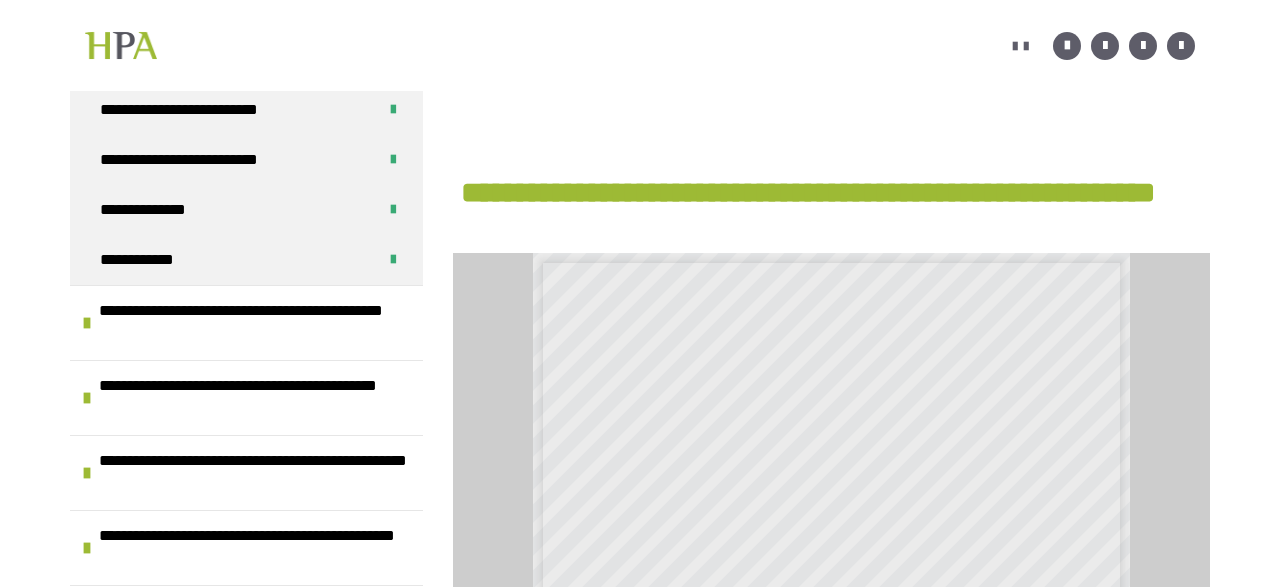 scroll, scrollTop: 1454, scrollLeft: 0, axis: vertical 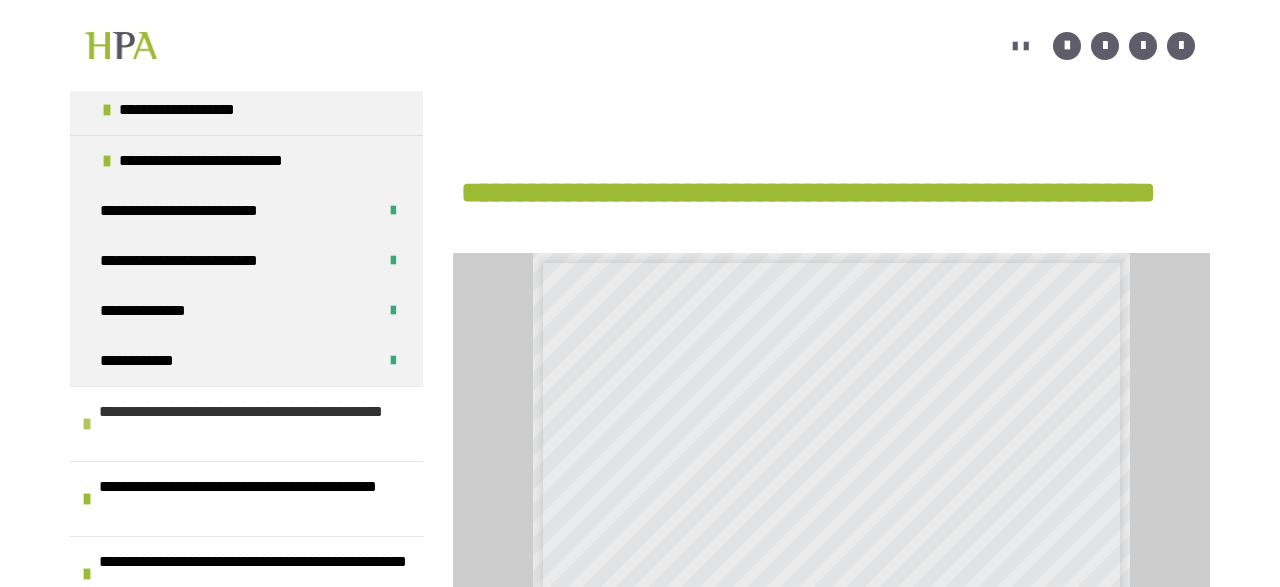 click on "**********" at bounding box center (256, 424) 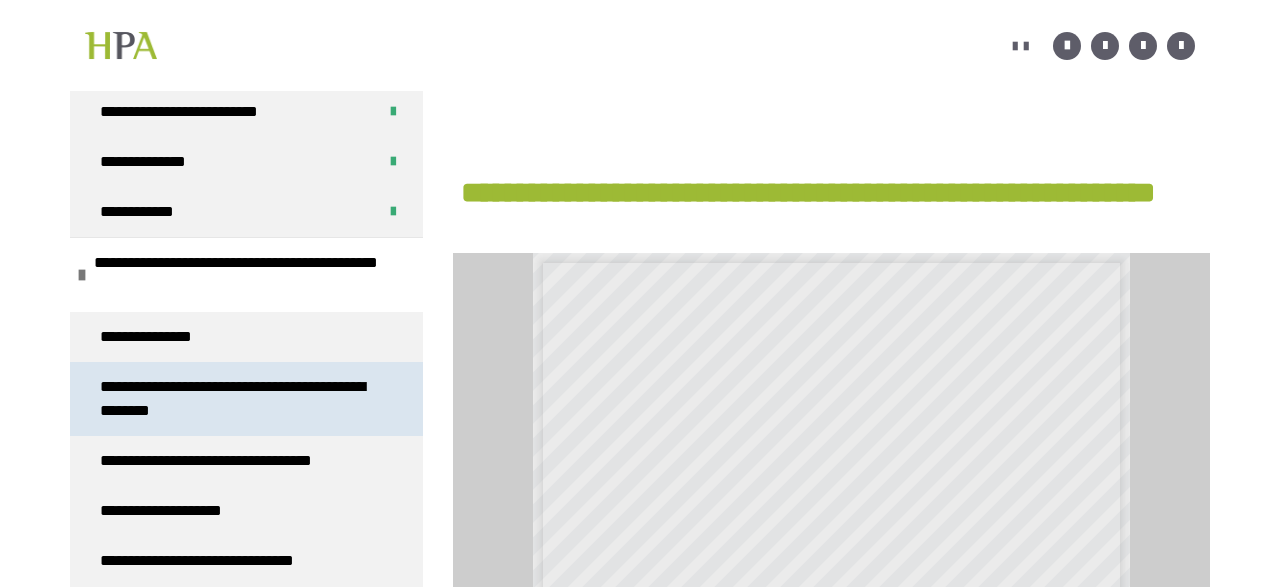 scroll, scrollTop: 1646, scrollLeft: 0, axis: vertical 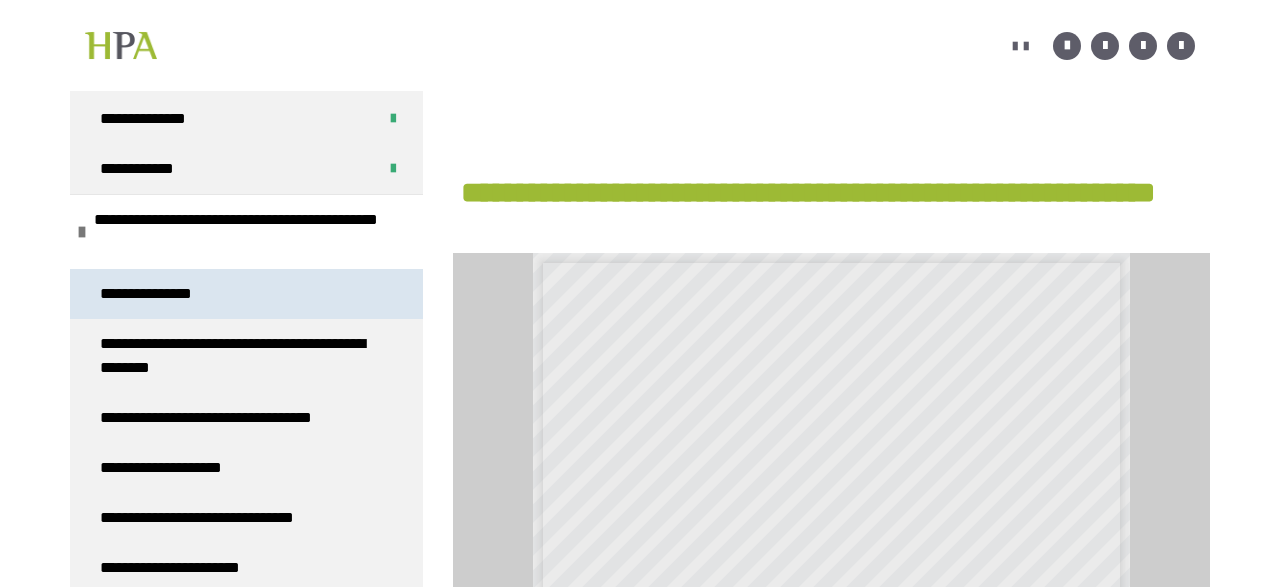 click on "**********" at bounding box center [150, 294] 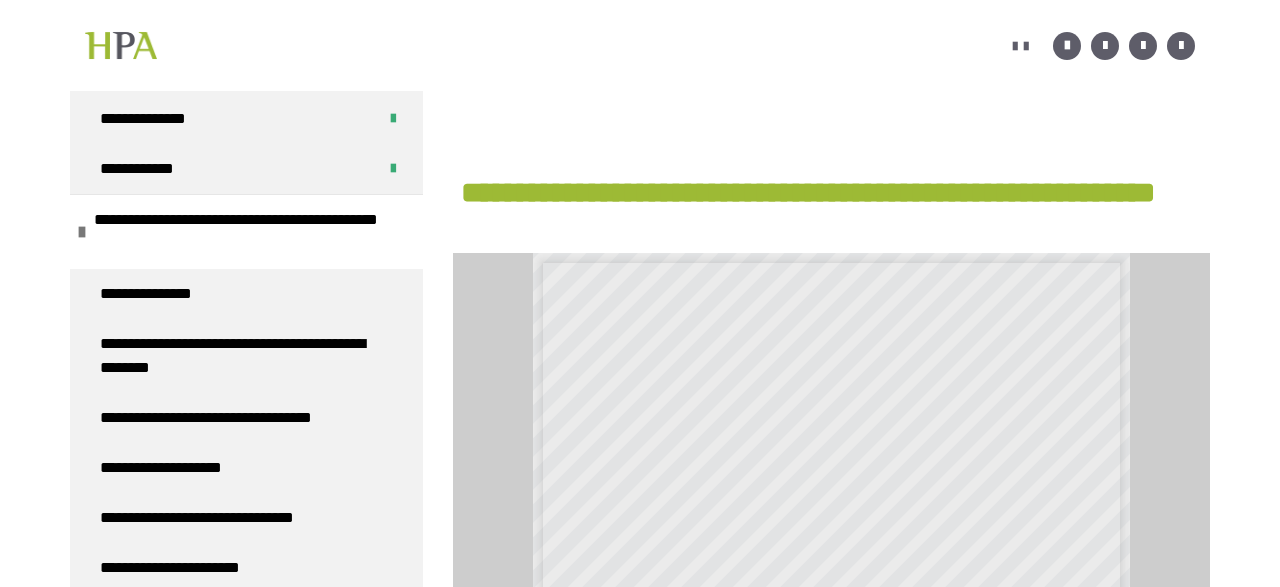 scroll, scrollTop: 360, scrollLeft: 0, axis: vertical 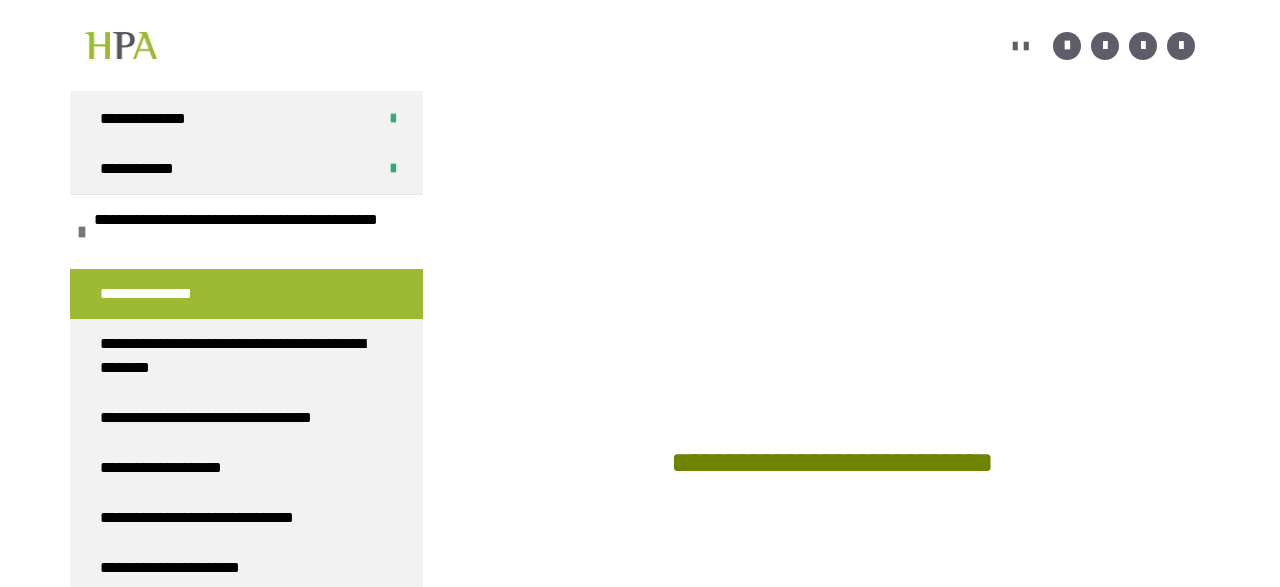 click on "**********" at bounding box center [640, 19] 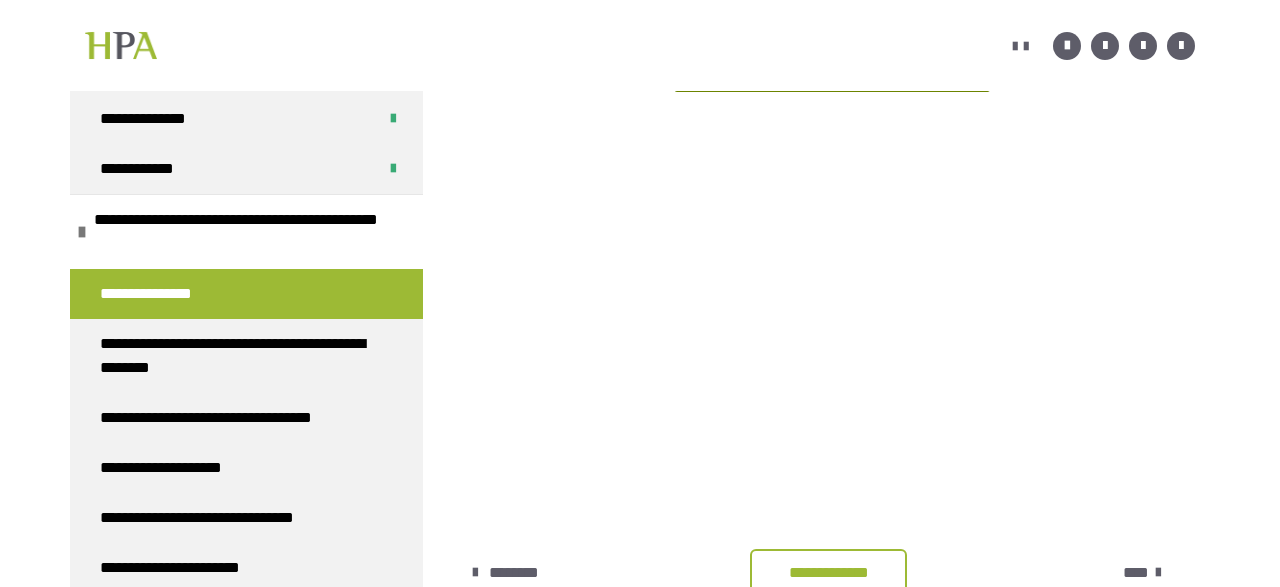 scroll, scrollTop: 1504, scrollLeft: 0, axis: vertical 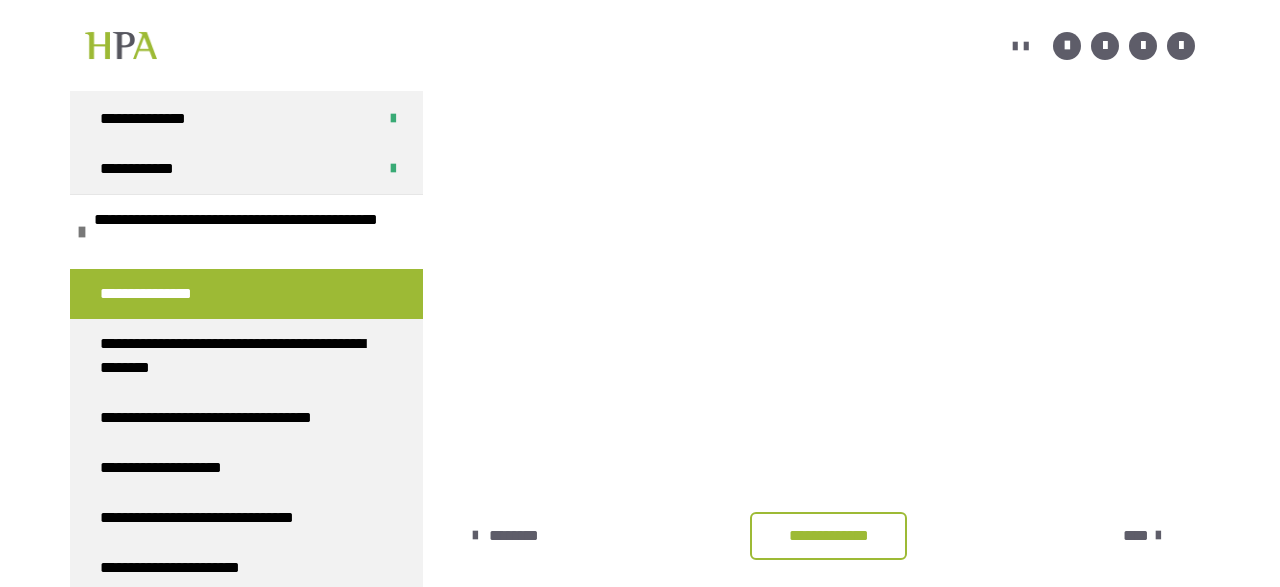 click on "**********" at bounding box center [828, 536] 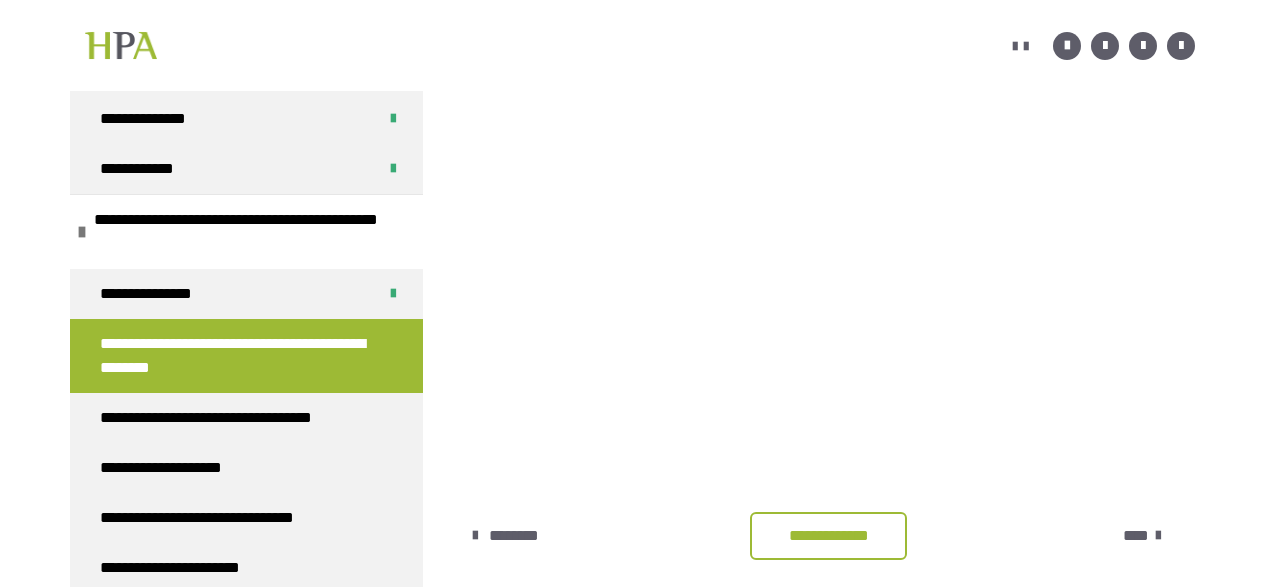 scroll, scrollTop: 643, scrollLeft: 0, axis: vertical 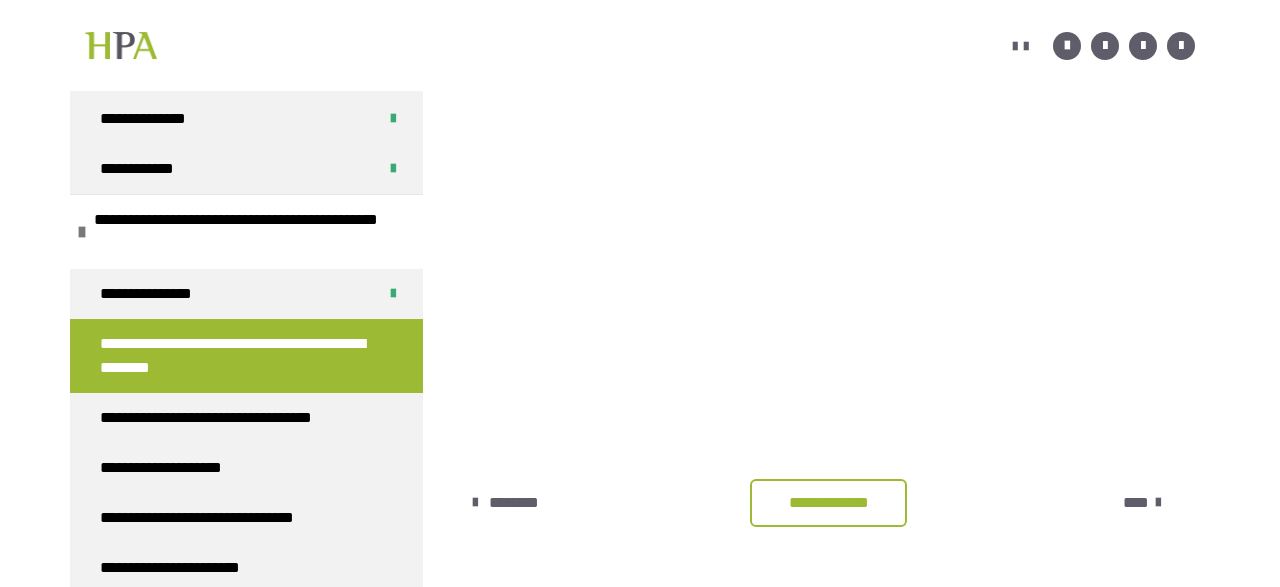 click on "**********" at bounding box center (828, 503) 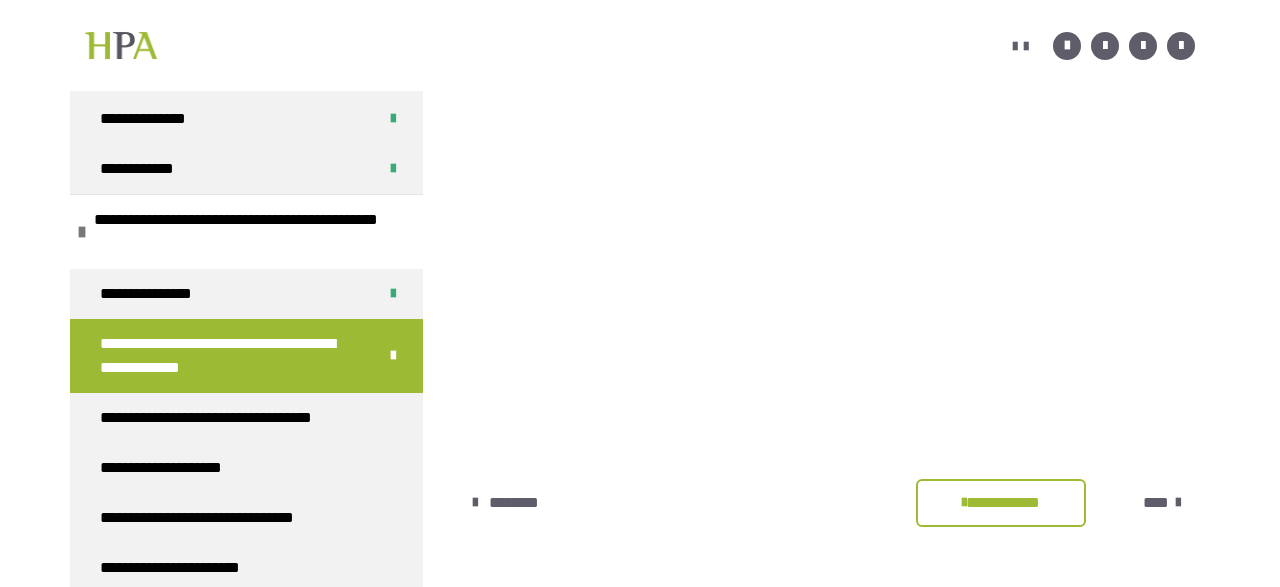 click on "**********" at bounding box center [640, 19] 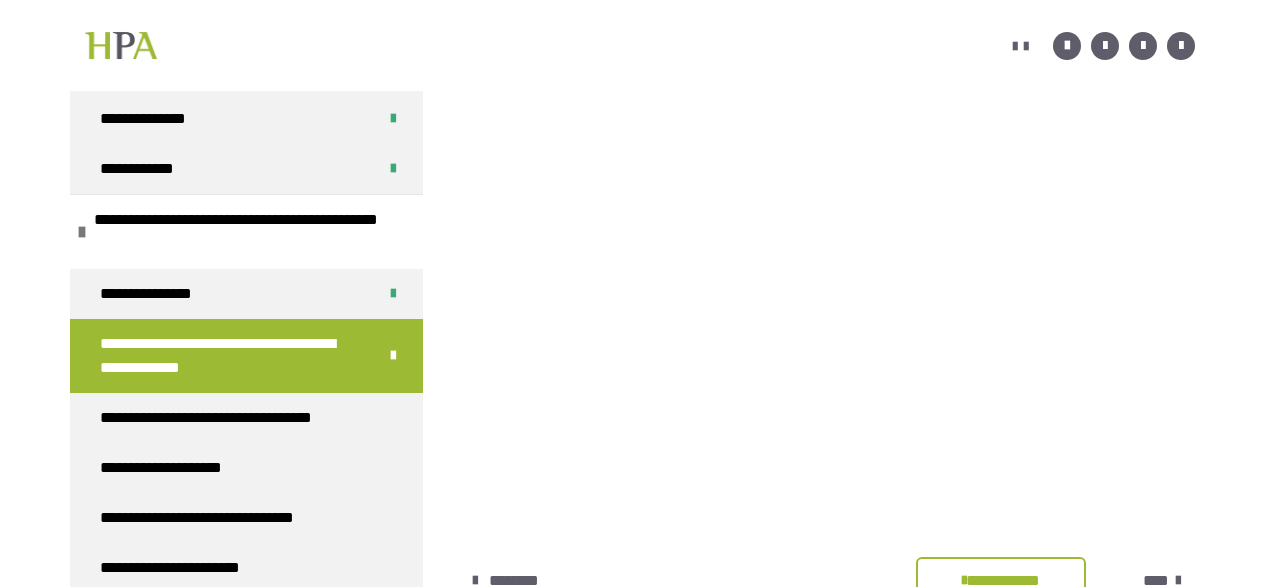 scroll, scrollTop: 643, scrollLeft: 0, axis: vertical 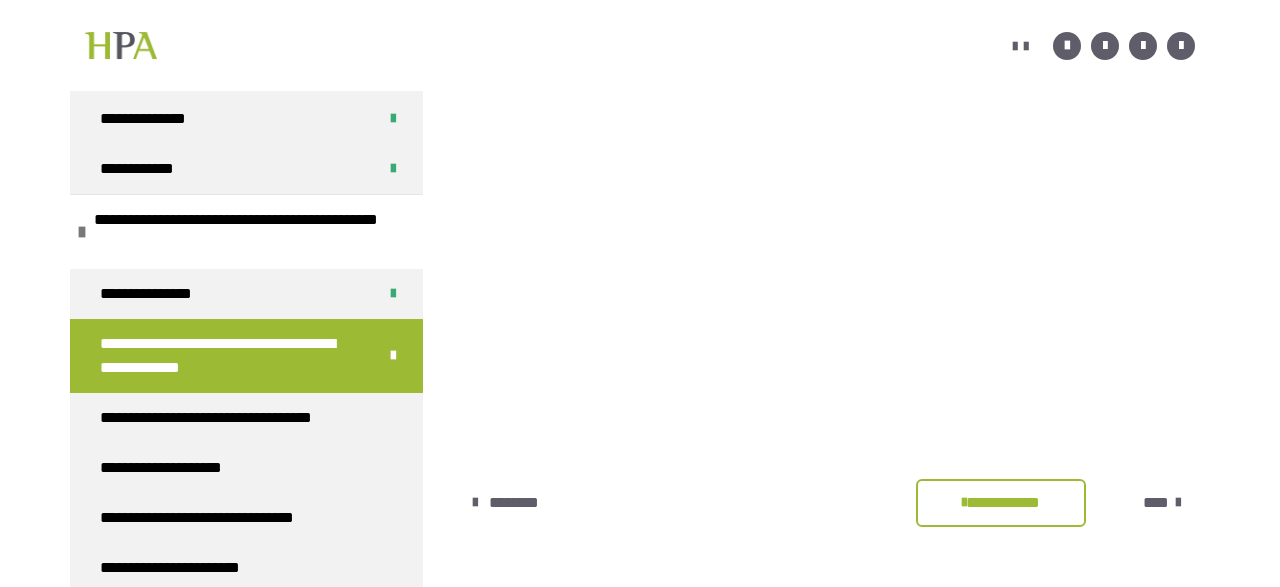 click on "****" at bounding box center (1156, 503) 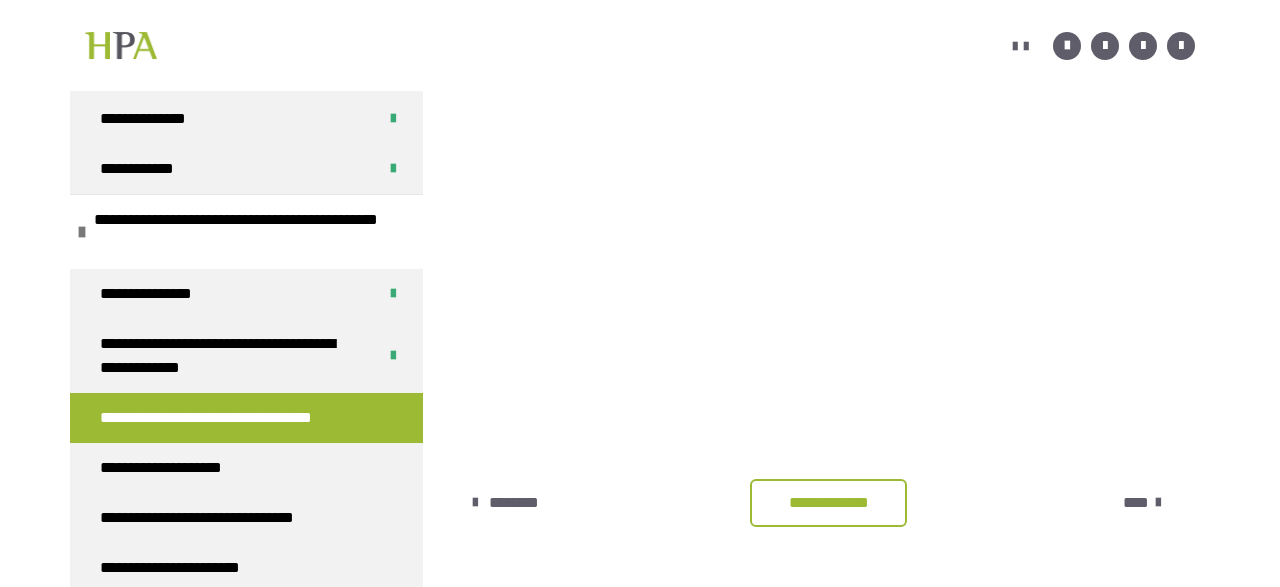 scroll, scrollTop: 633, scrollLeft: 0, axis: vertical 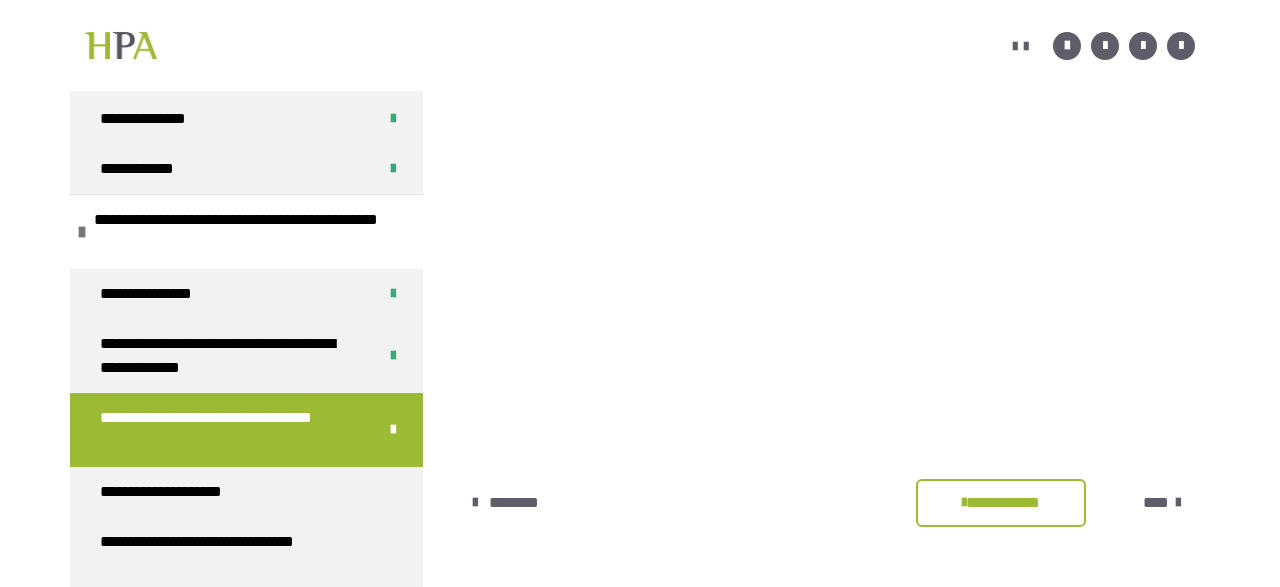 click on "****" at bounding box center [1156, 503] 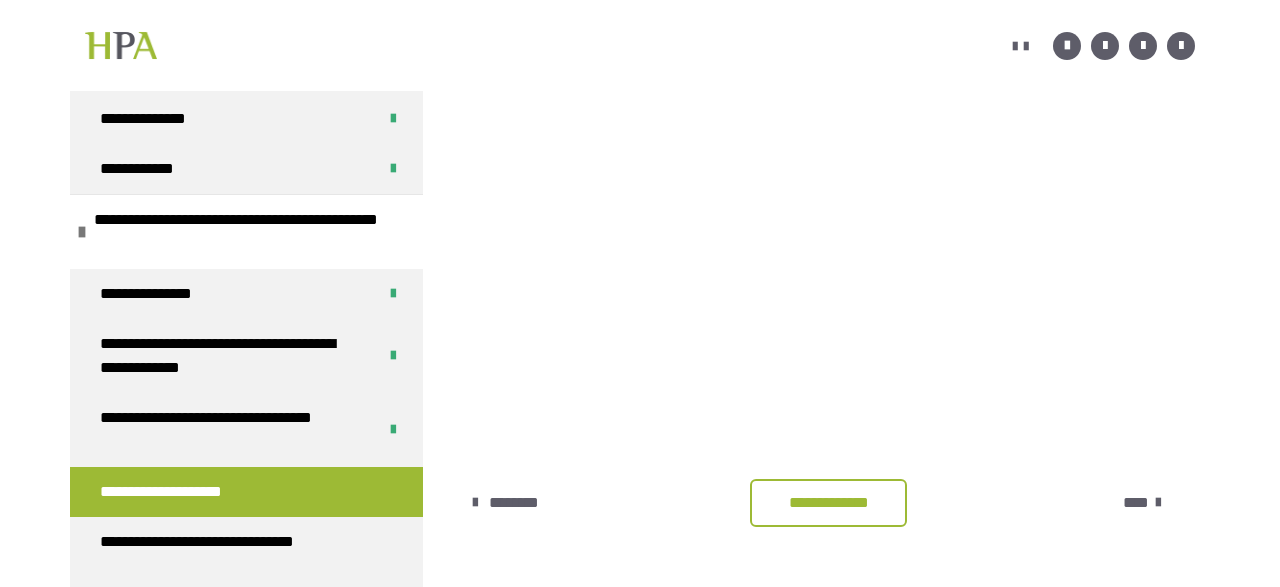 scroll, scrollTop: 564, scrollLeft: 0, axis: vertical 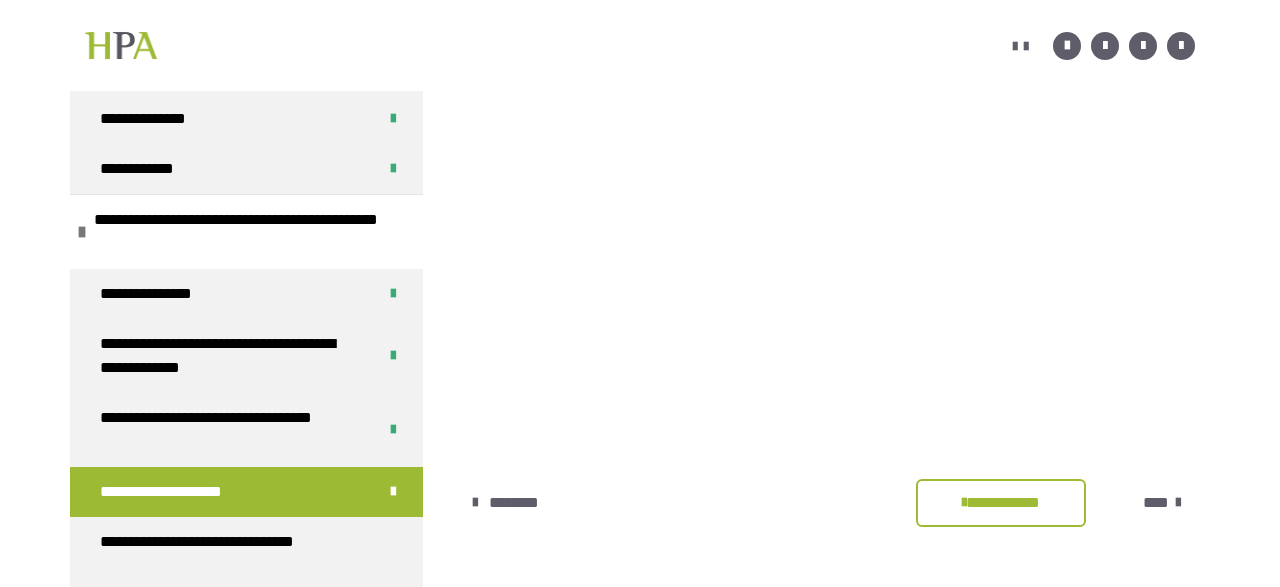 click on "**********" at bounding box center (640, 57) 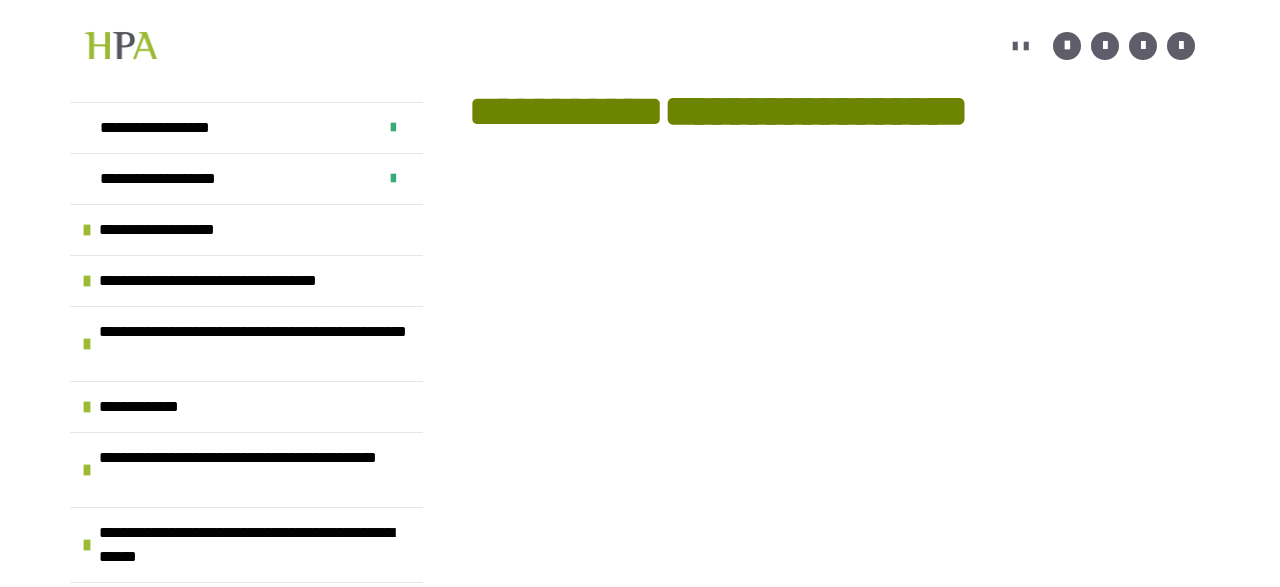 scroll, scrollTop: 356, scrollLeft: 0, axis: vertical 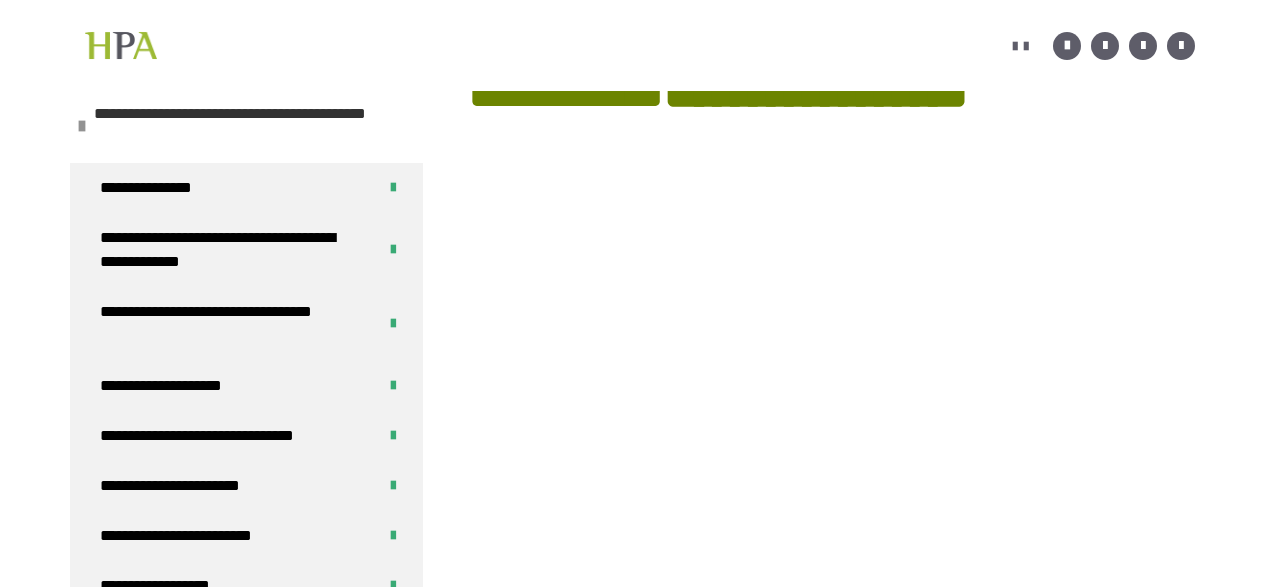 click on "**********" at bounding box center [251, 126] 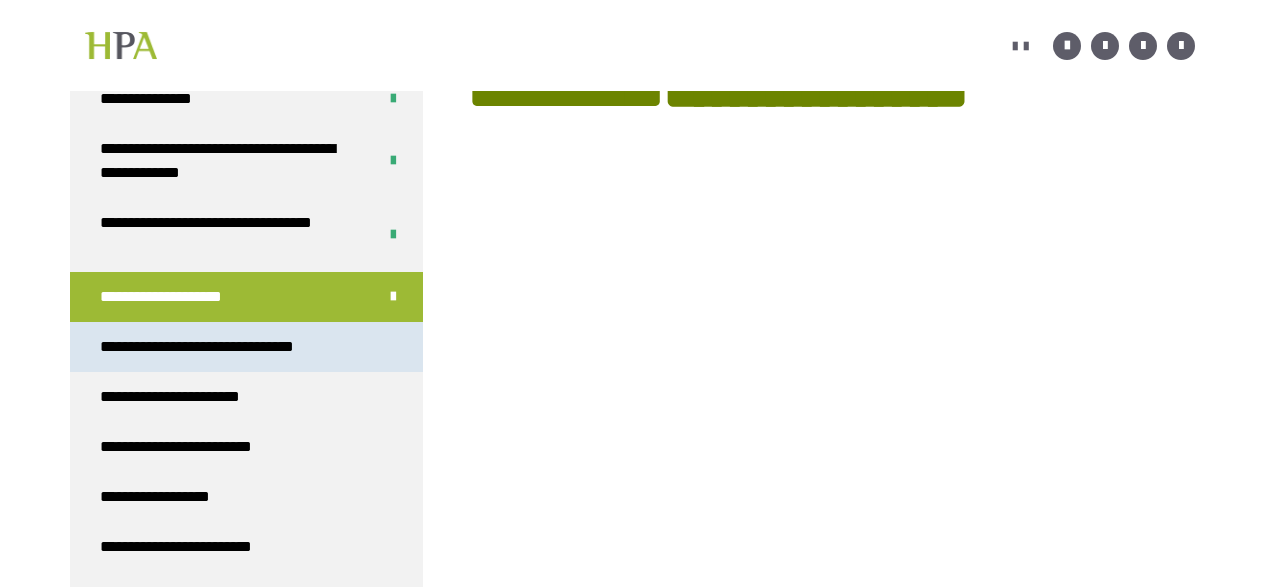 scroll, scrollTop: 864, scrollLeft: 0, axis: vertical 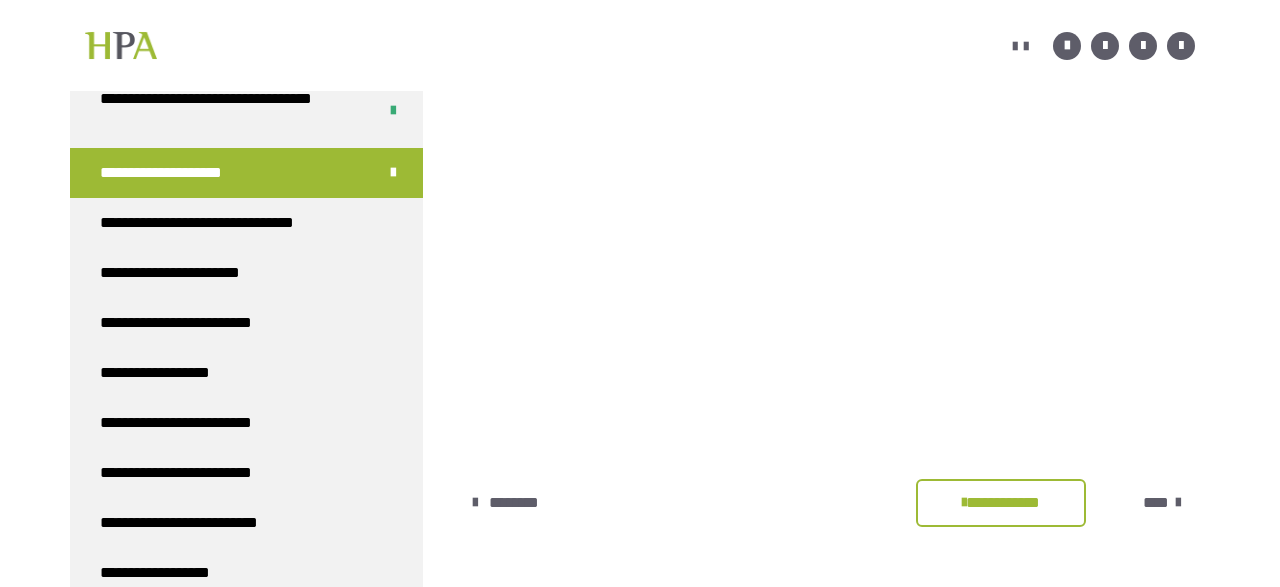 click on "****" at bounding box center (1156, 503) 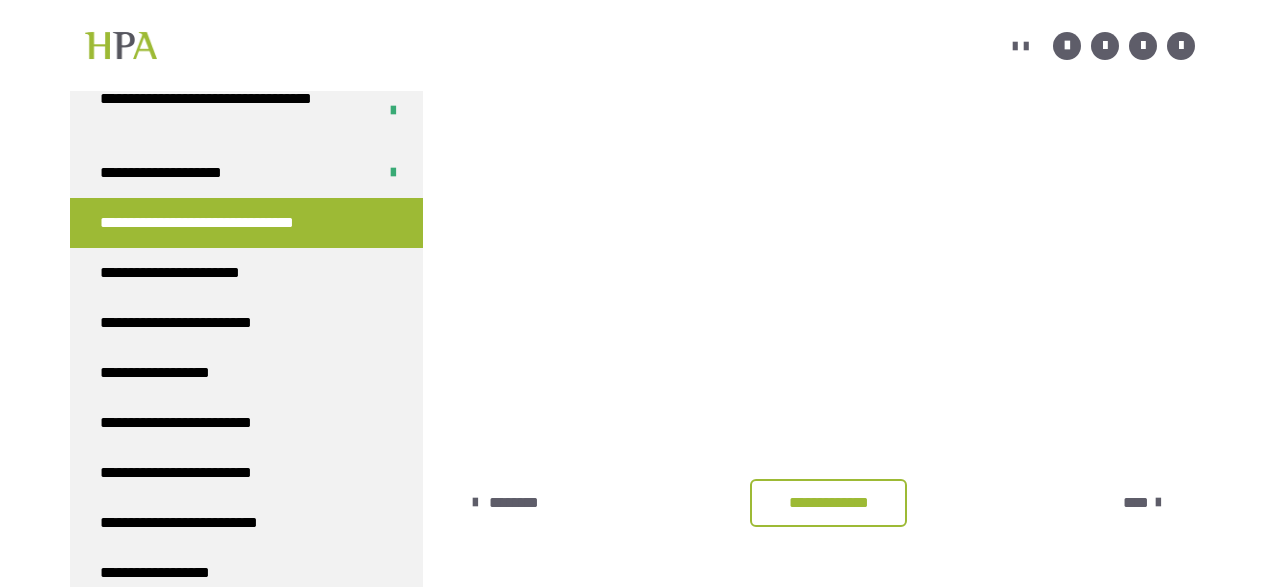click on "**********" at bounding box center (828, 503) 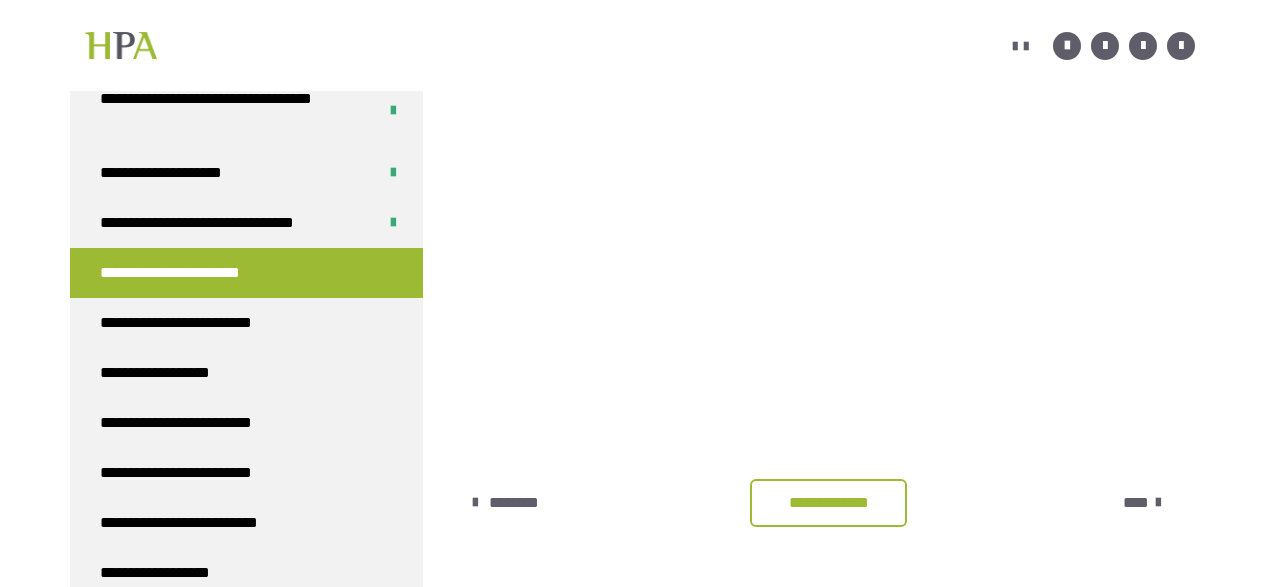click on "**********" at bounding box center (828, 503) 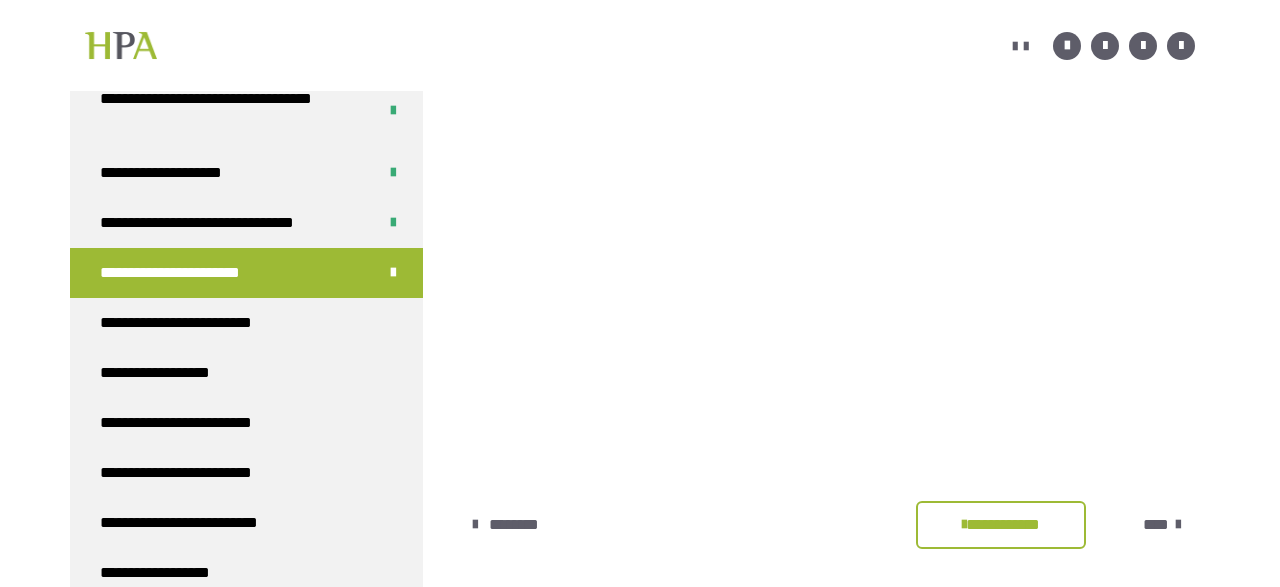 scroll, scrollTop: 564, scrollLeft: 0, axis: vertical 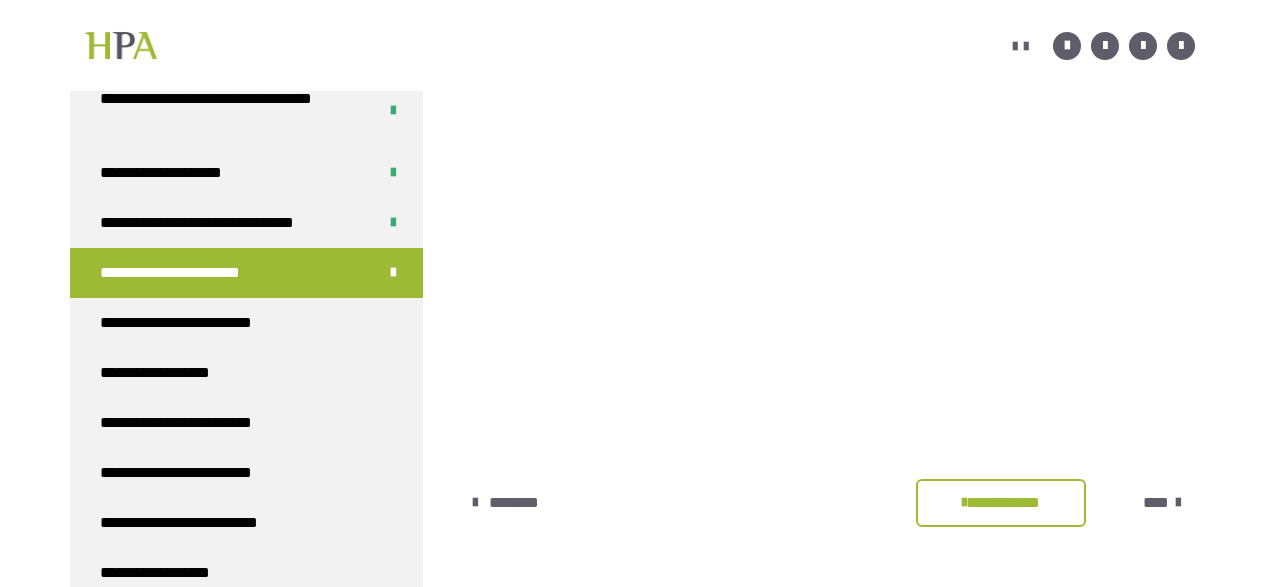 click on "****" at bounding box center [1156, 503] 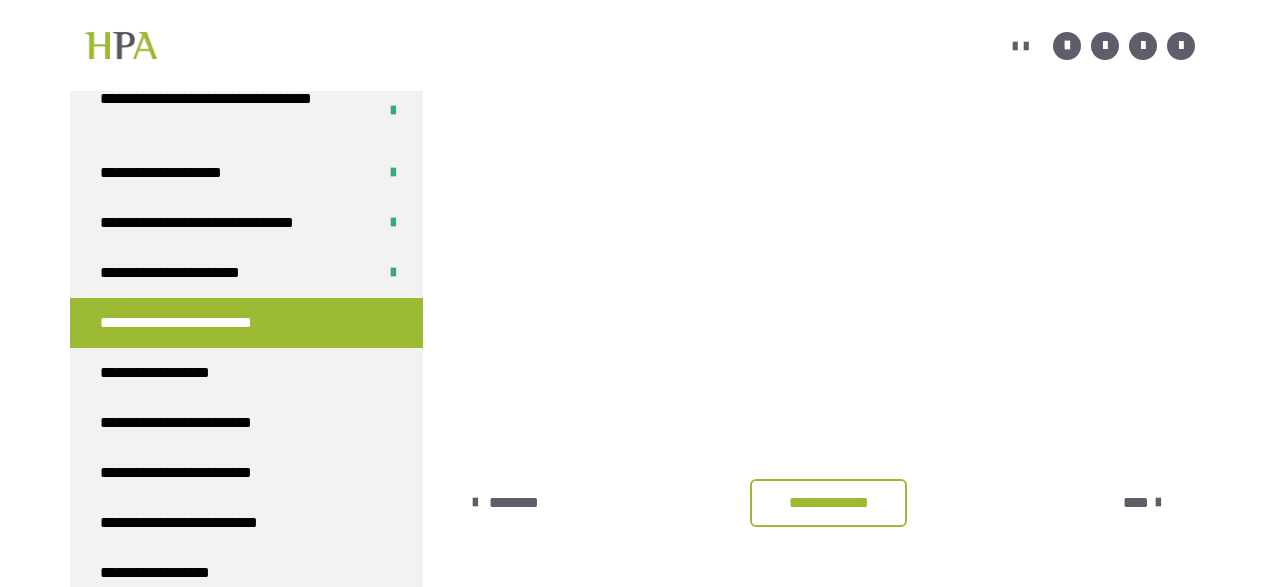 click on "**********" at bounding box center [828, 503] 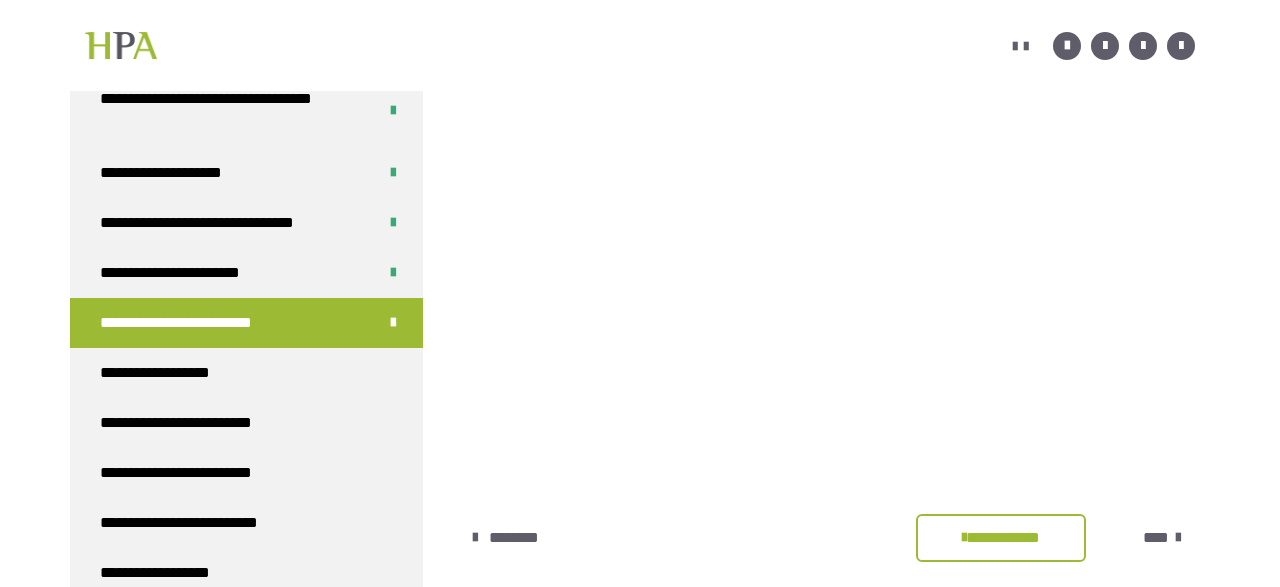 scroll, scrollTop: 564, scrollLeft: 0, axis: vertical 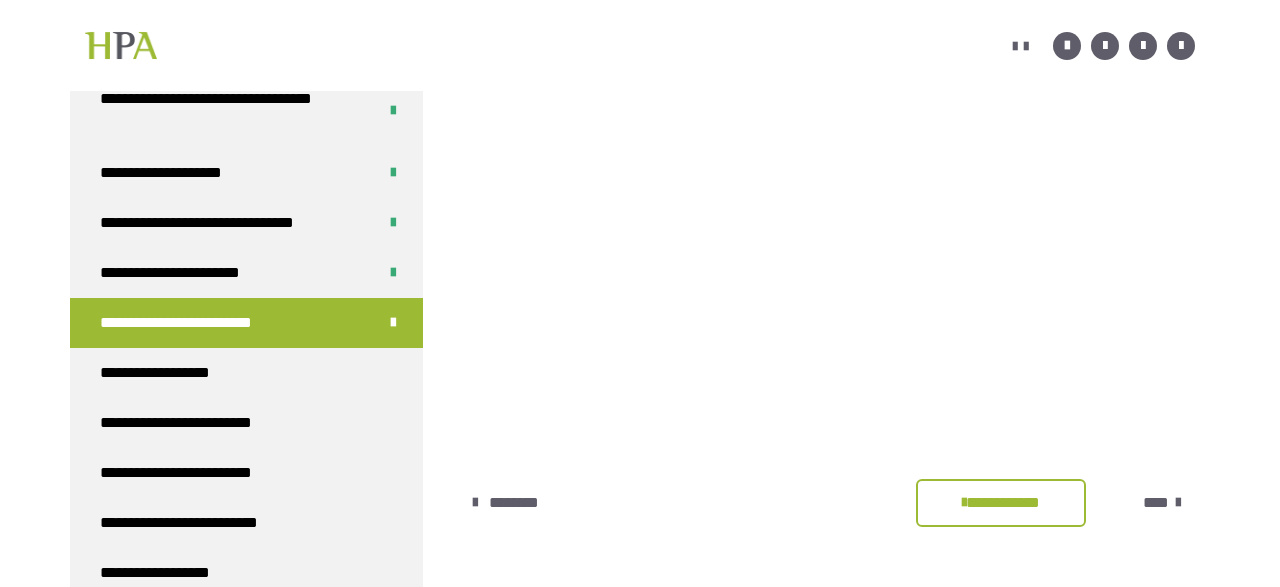 click on "****" at bounding box center [1156, 503] 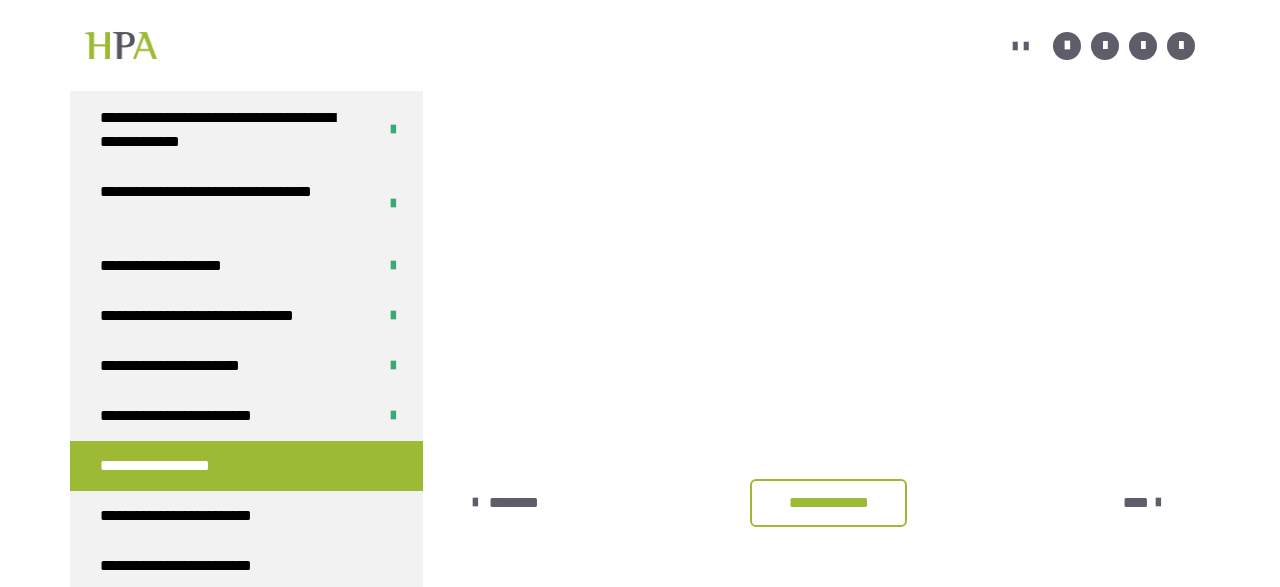 scroll, scrollTop: 864, scrollLeft: 0, axis: vertical 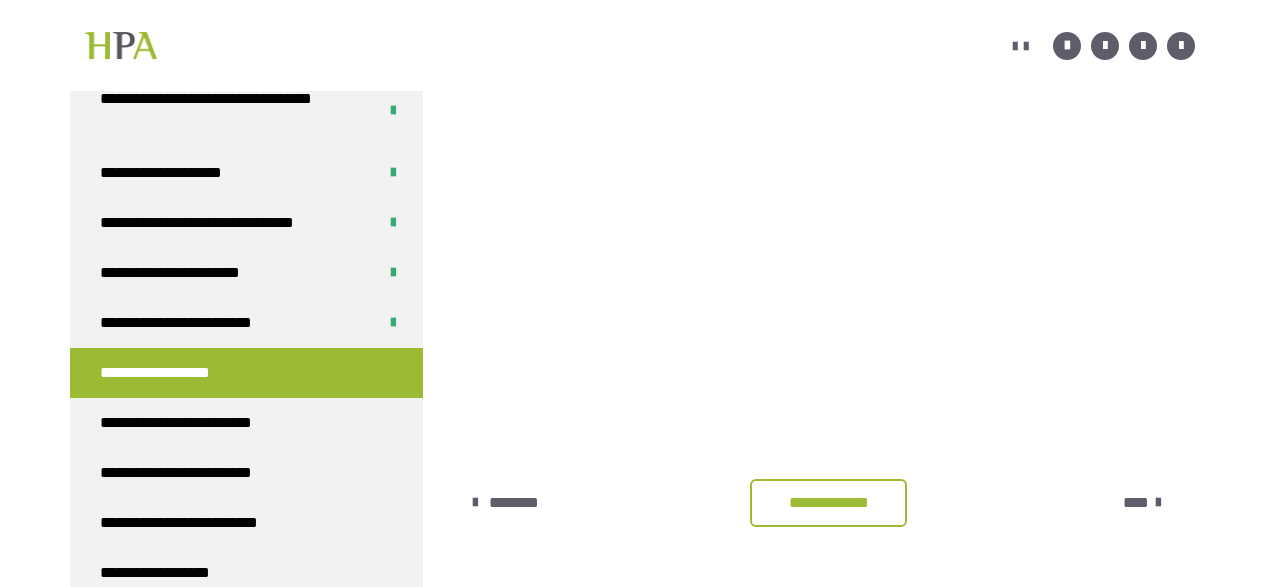 click on "**********" at bounding box center (828, 503) 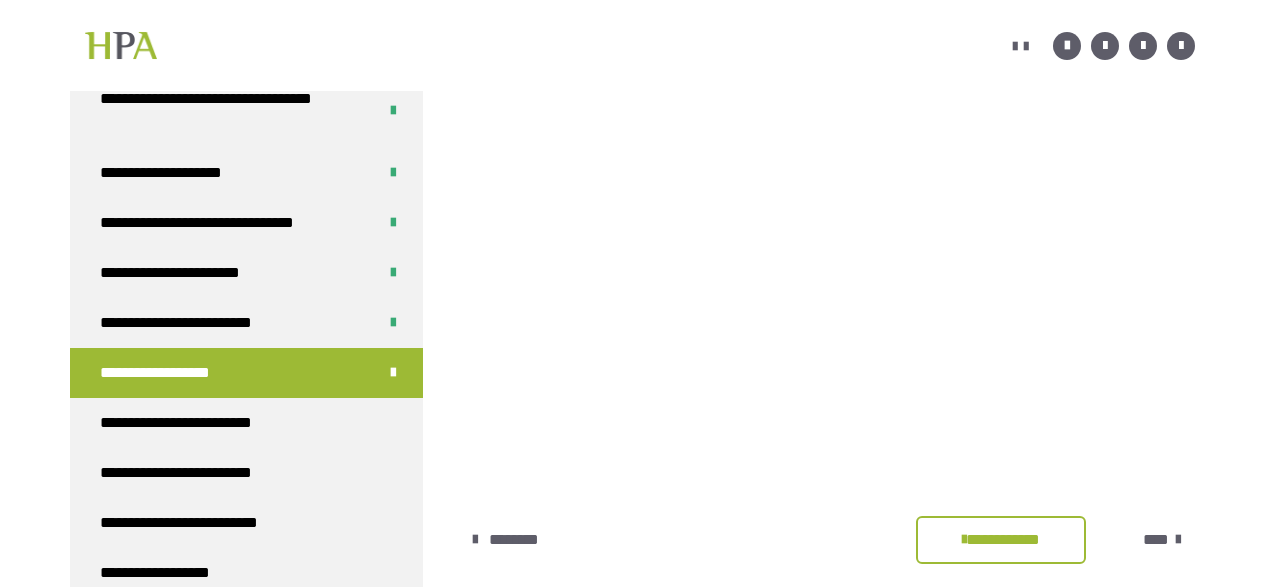 scroll, scrollTop: 564, scrollLeft: 0, axis: vertical 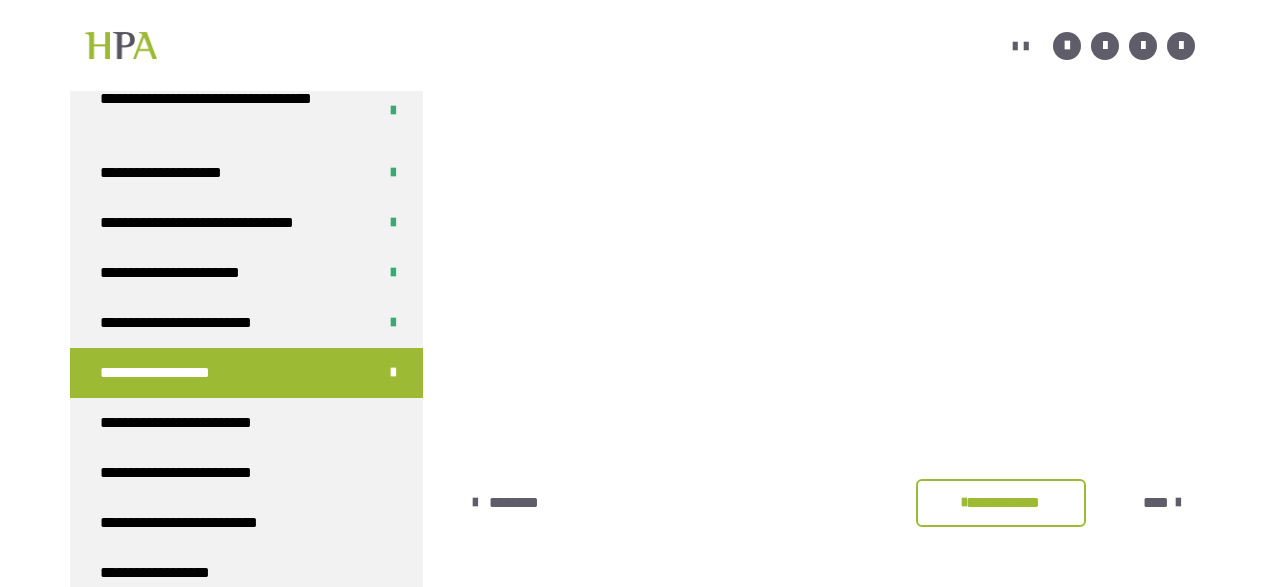 click on "****" at bounding box center (1156, 503) 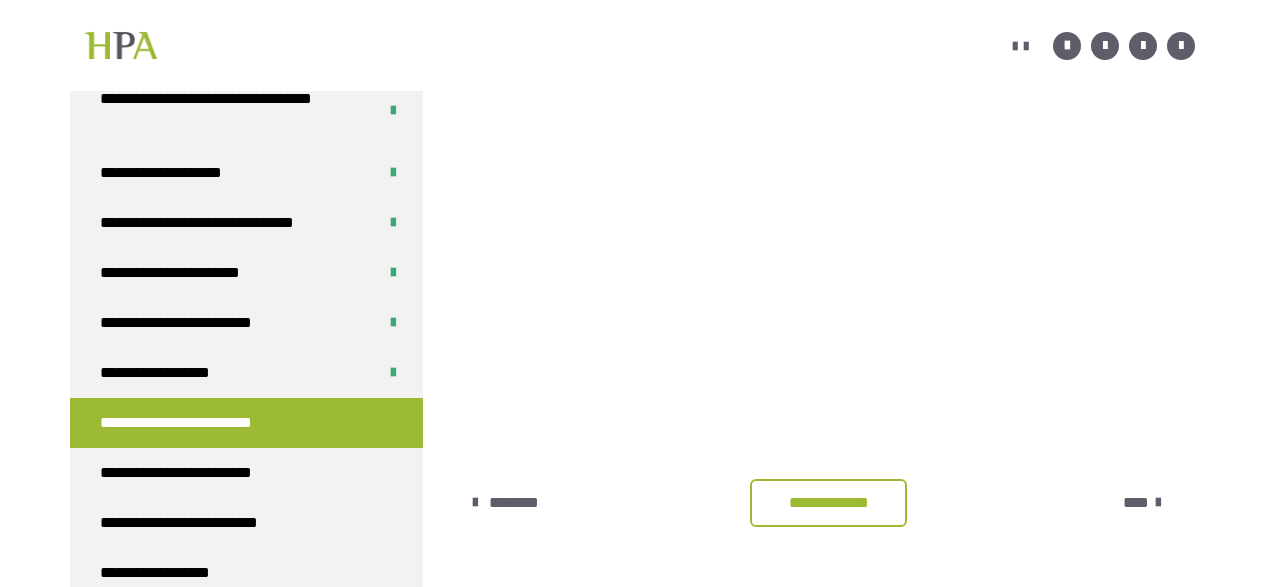 click on "**********" at bounding box center (828, 503) 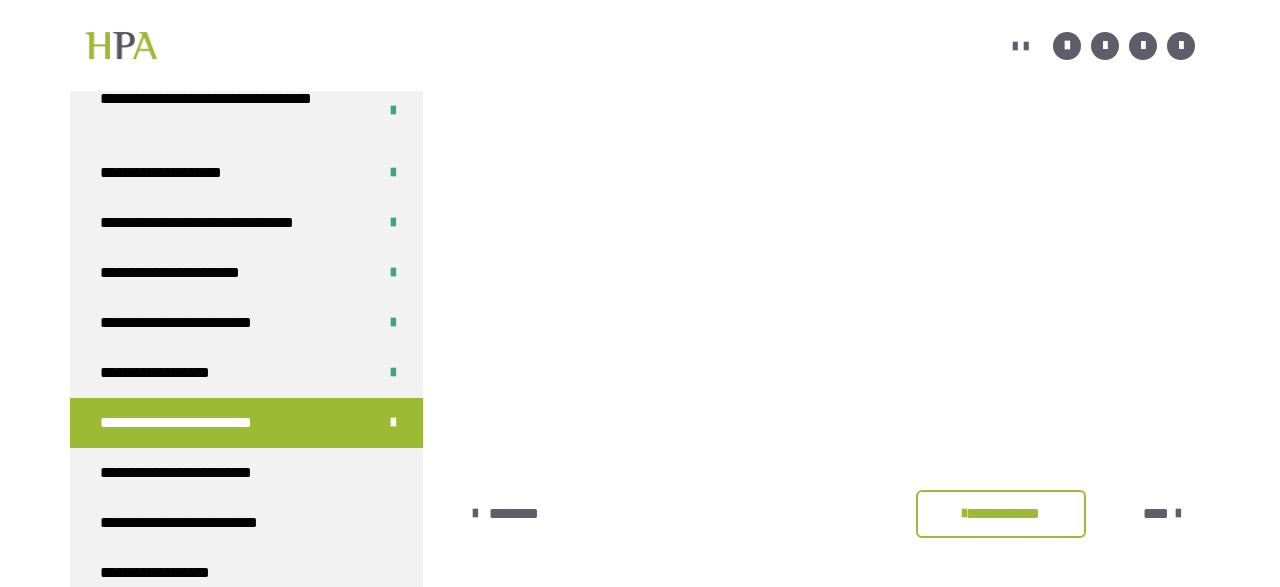scroll, scrollTop: 564, scrollLeft: 0, axis: vertical 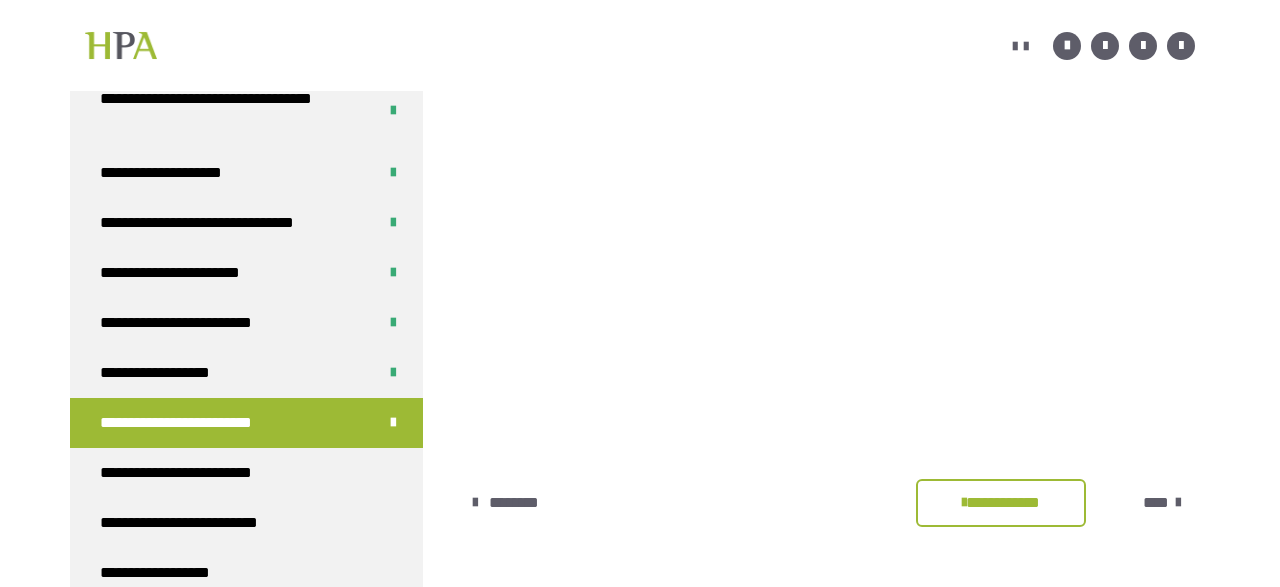 click on "****" at bounding box center (1156, 503) 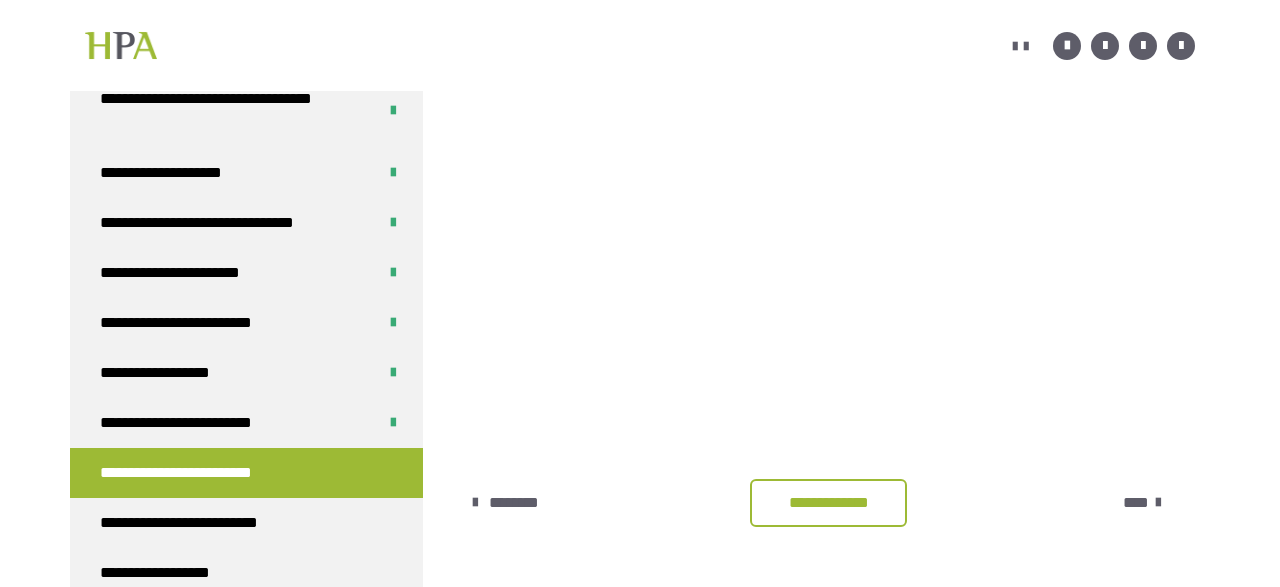 click on "**********" at bounding box center (828, 503) 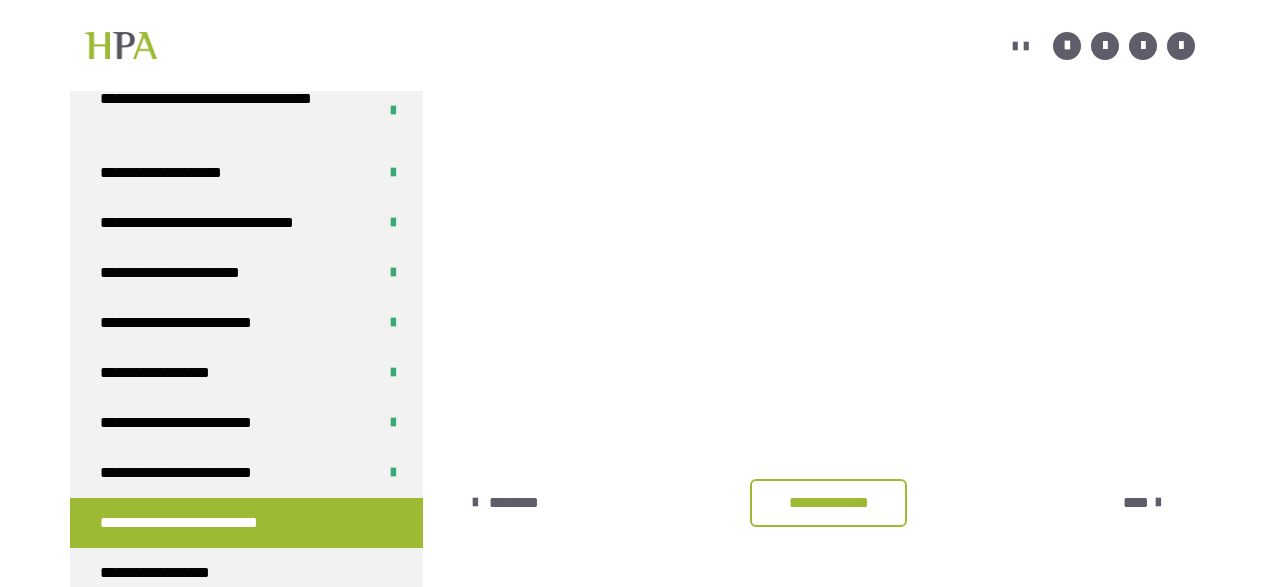 click on "**********" at bounding box center [828, 503] 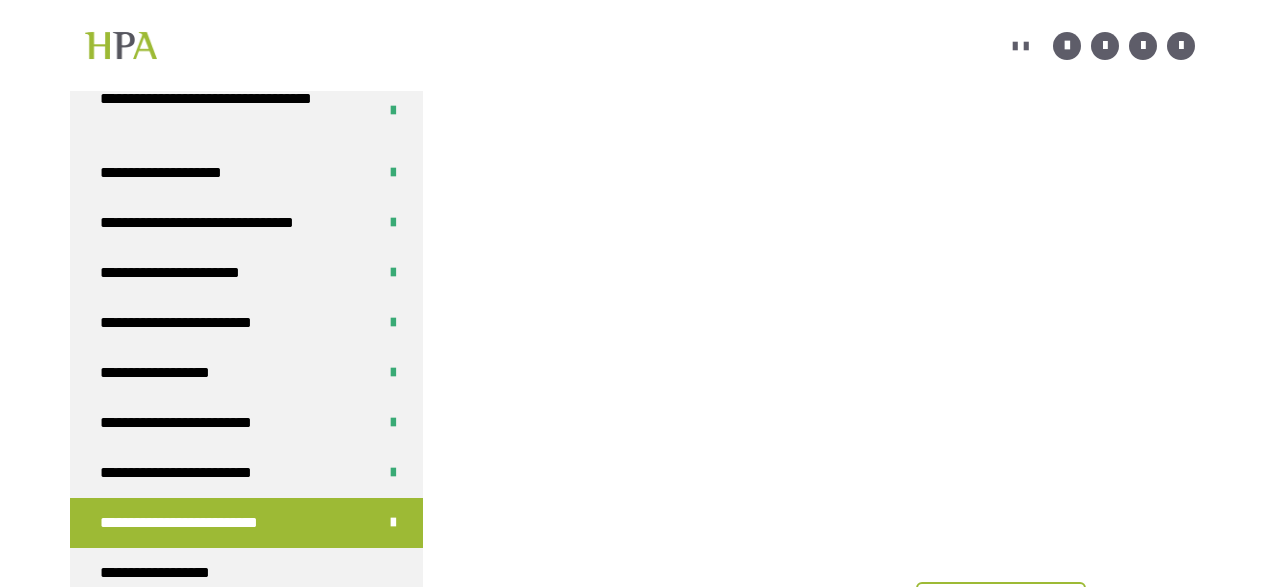 scroll, scrollTop: 564, scrollLeft: 0, axis: vertical 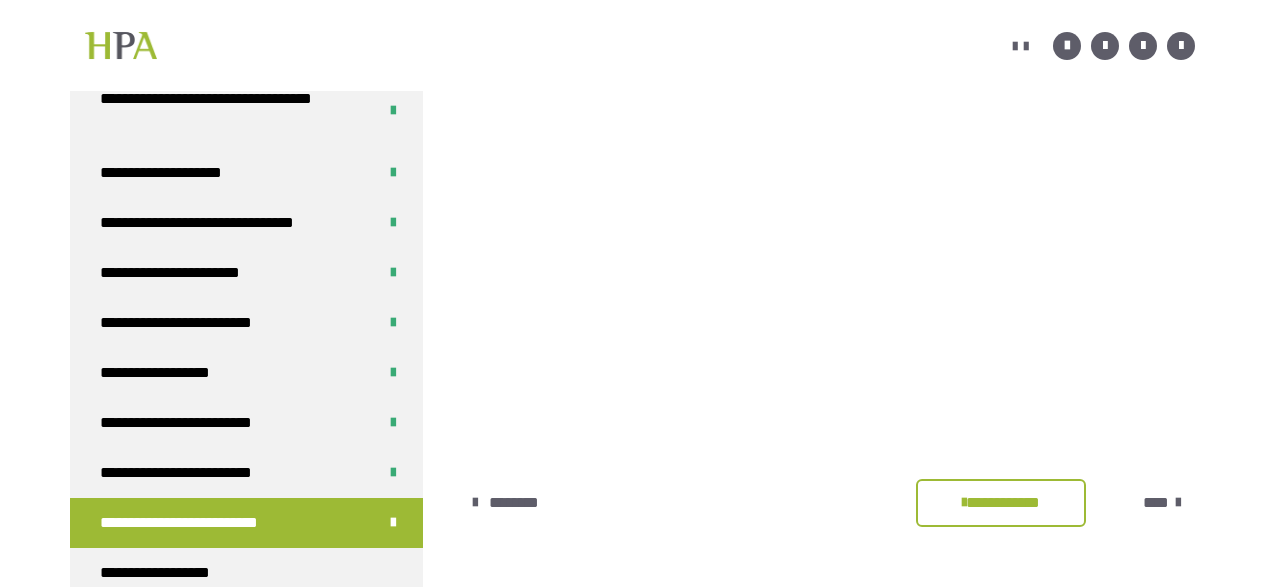click on "****" at bounding box center [1156, 503] 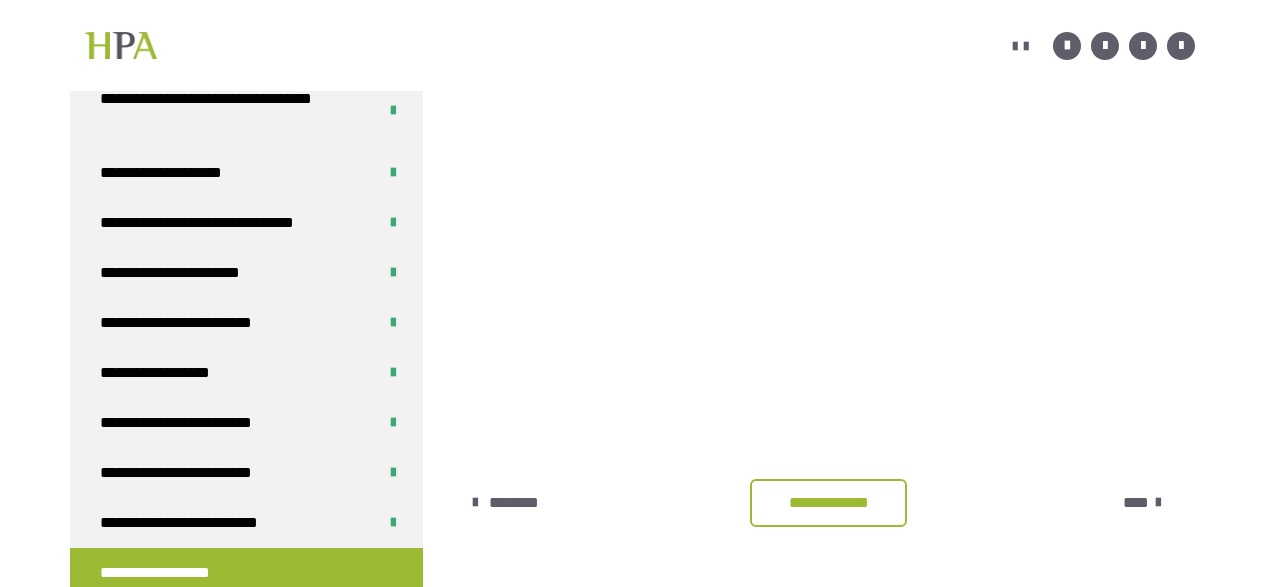 click on "**********" at bounding box center [828, 503] 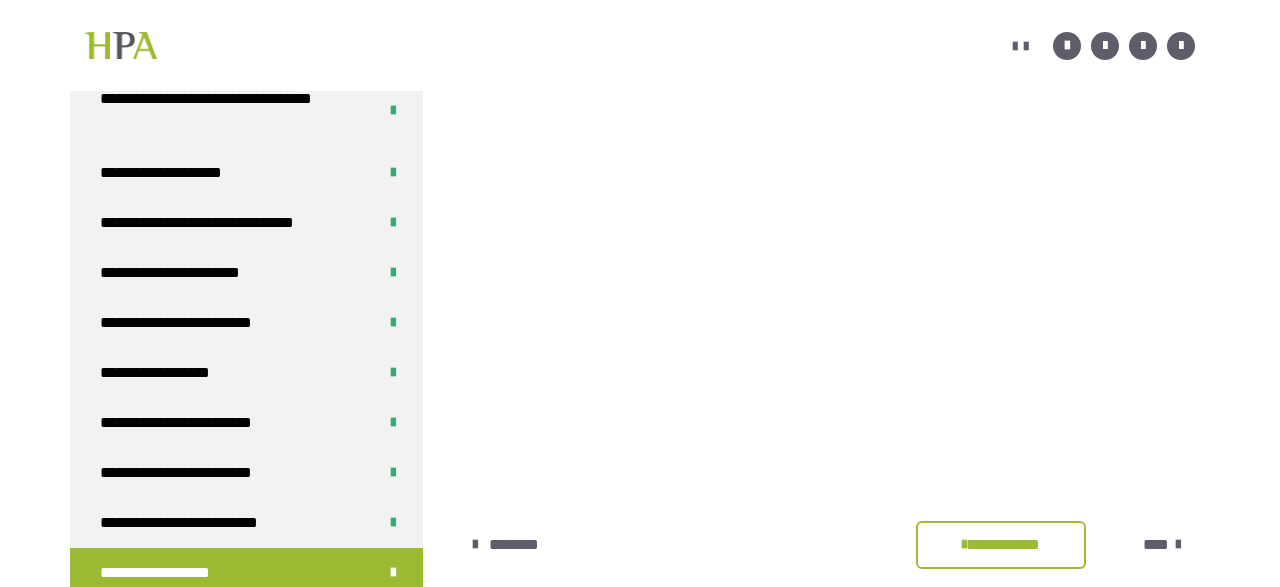 scroll, scrollTop: 564, scrollLeft: 0, axis: vertical 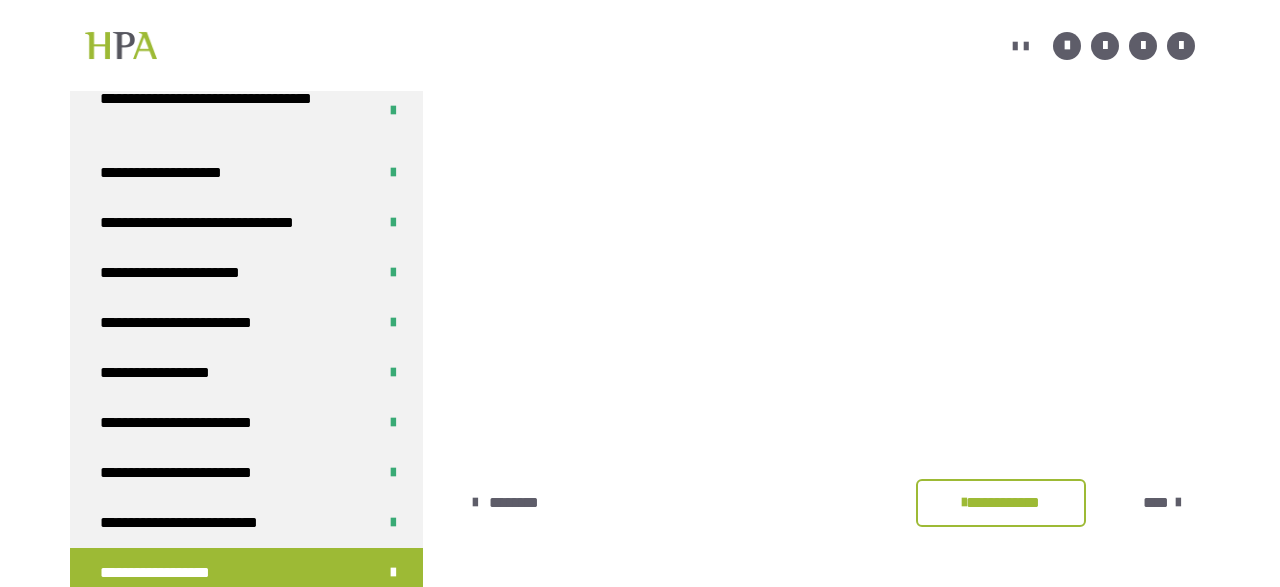 click on "****" at bounding box center (1156, 503) 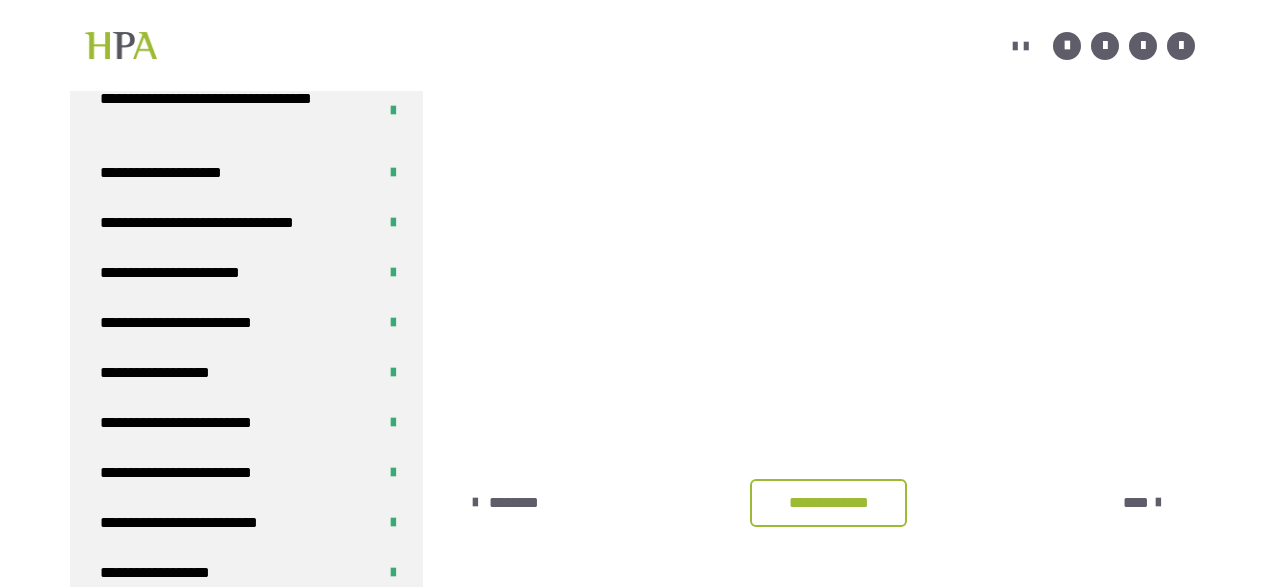 scroll, scrollTop: 634, scrollLeft: 0, axis: vertical 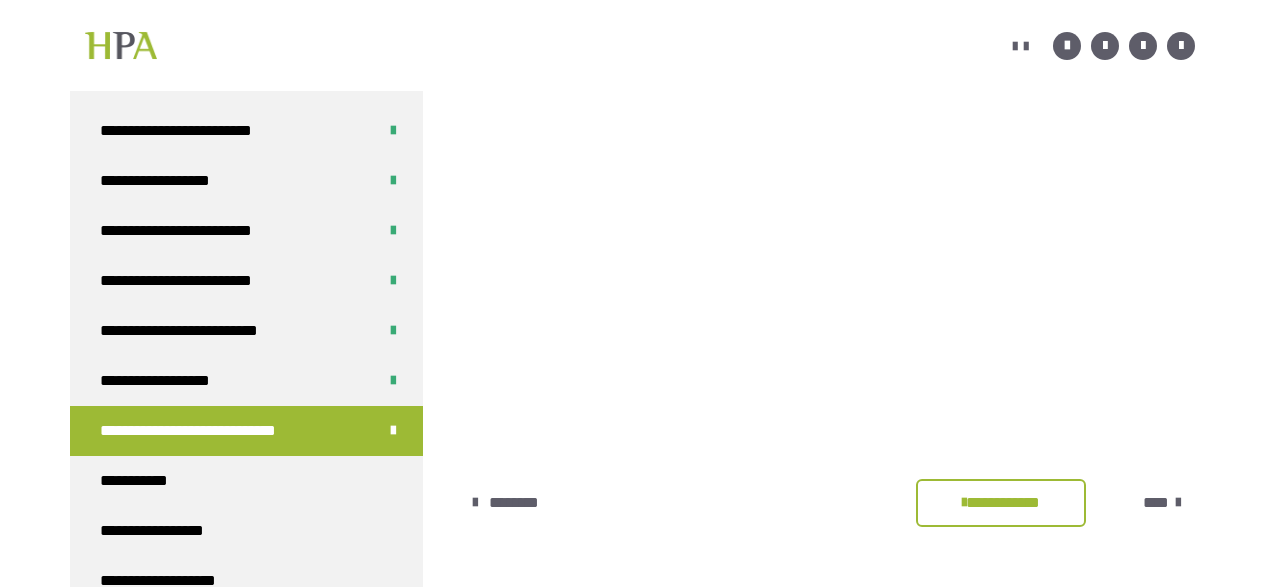 click on "****" at bounding box center (1156, 503) 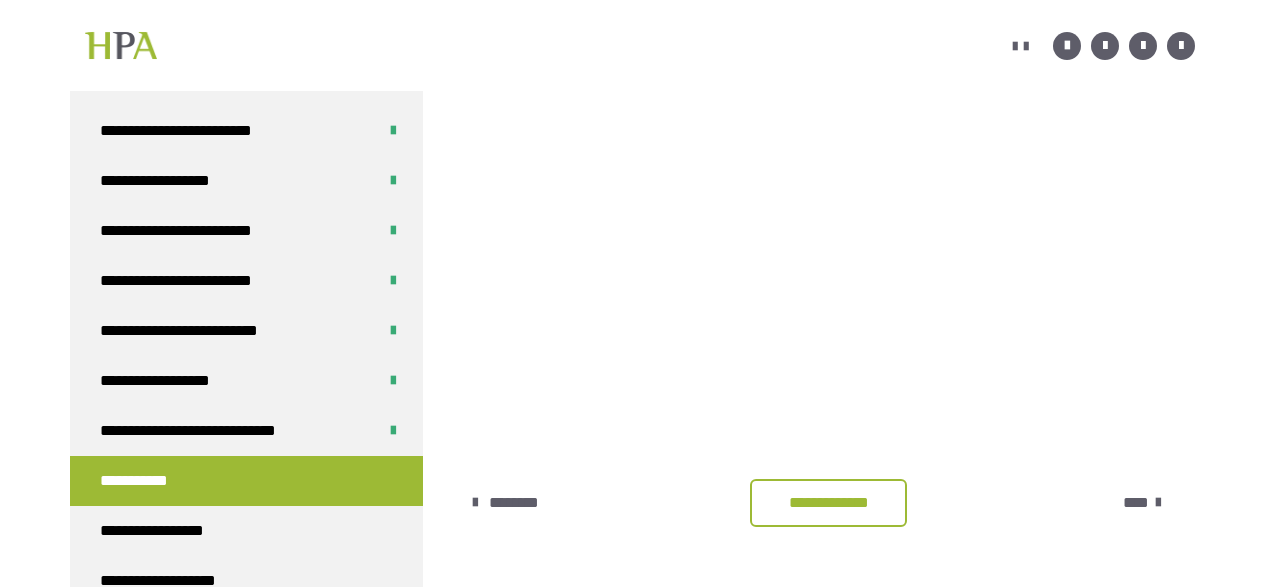 scroll, scrollTop: 564, scrollLeft: 0, axis: vertical 